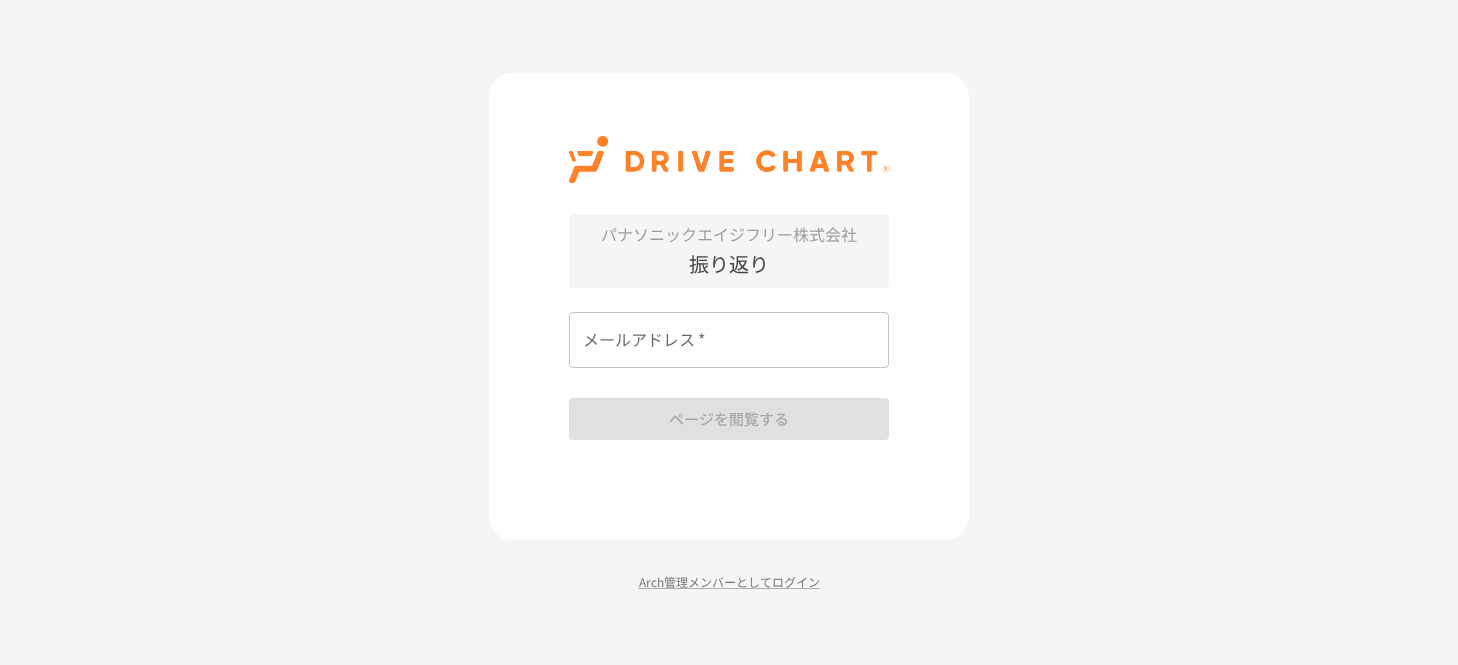 scroll, scrollTop: 0, scrollLeft: 0, axis: both 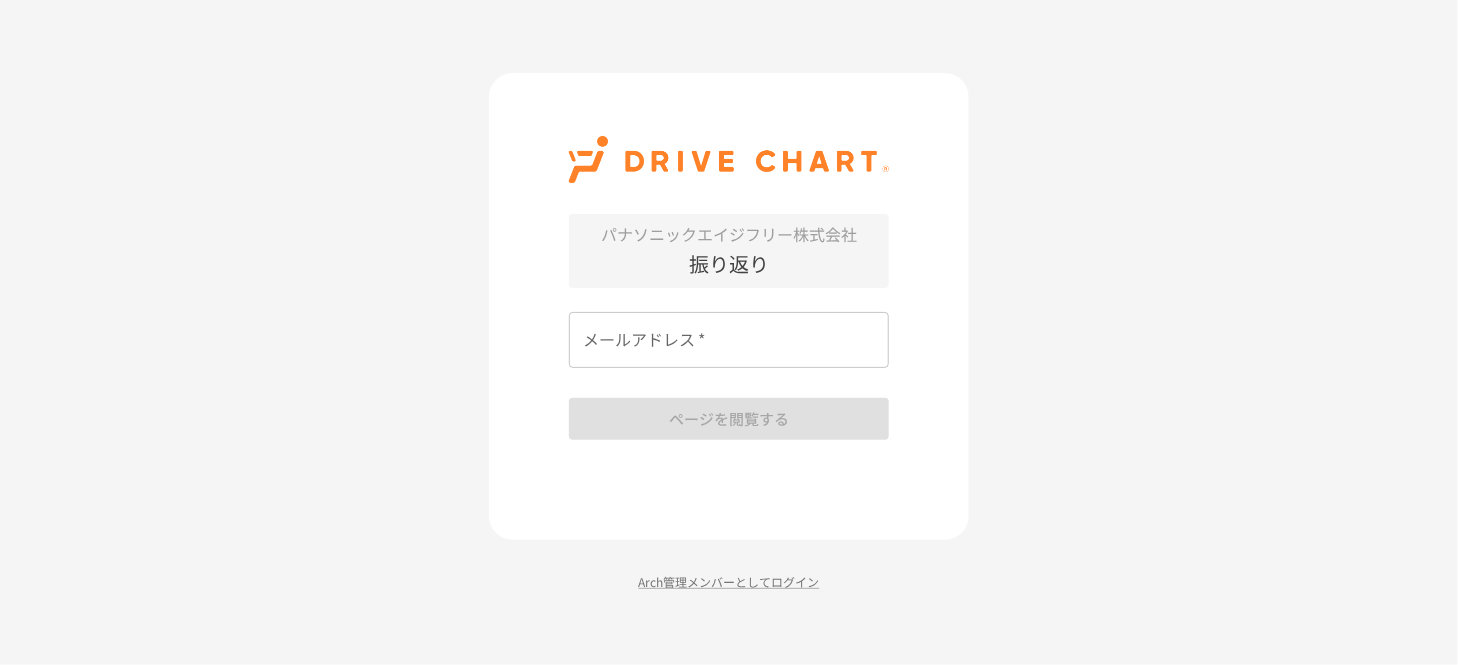click on "パナソニックエイジフリー株式会社 振り返り メールアドレス   * [EMAIL]   * ページを閲覧する Arch管理メンバーとしてログイン" at bounding box center (729, 332) 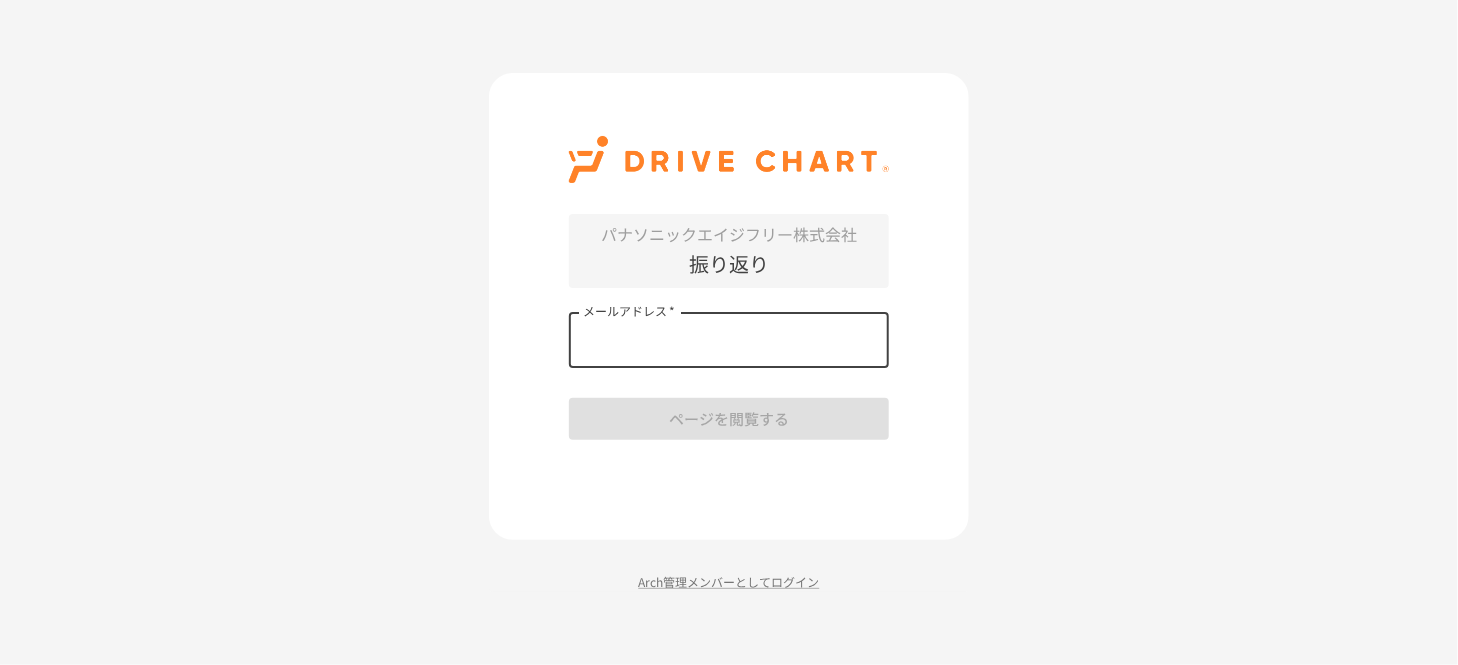 click on "メールアドレス   *" at bounding box center (729, 340) 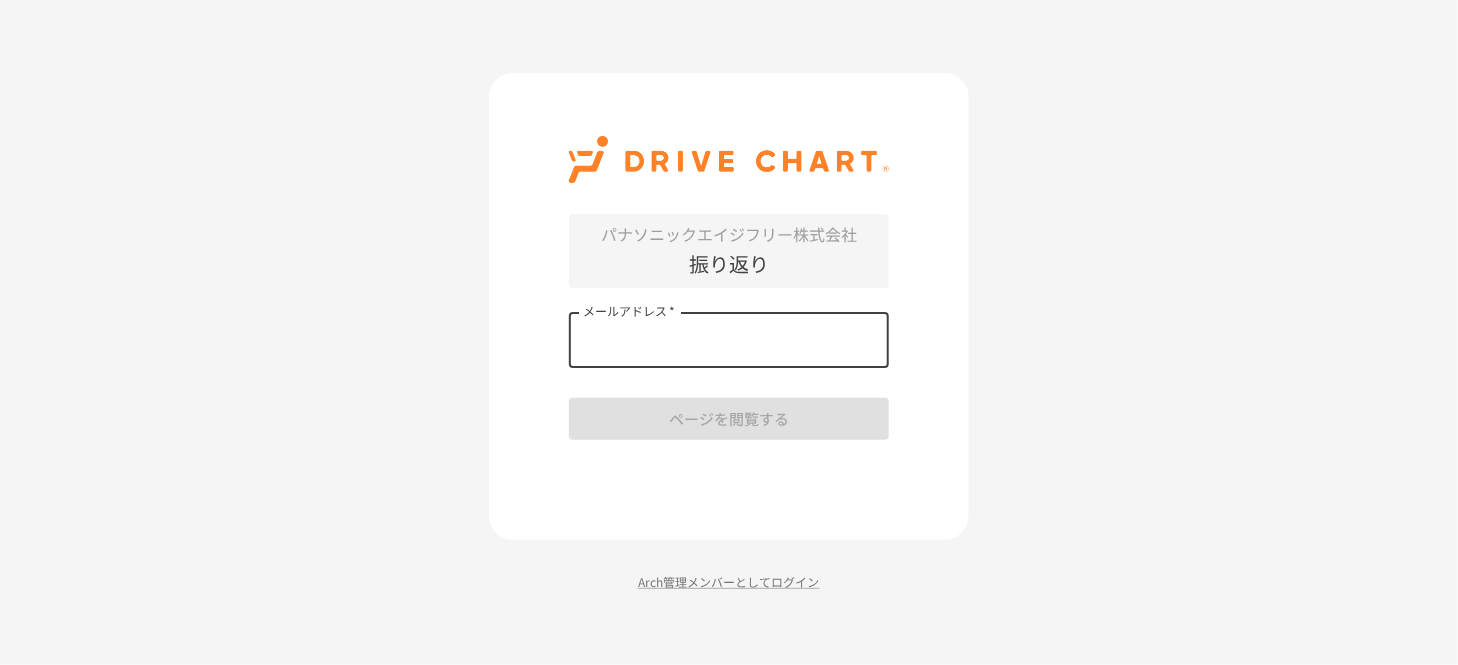 type on "**********" 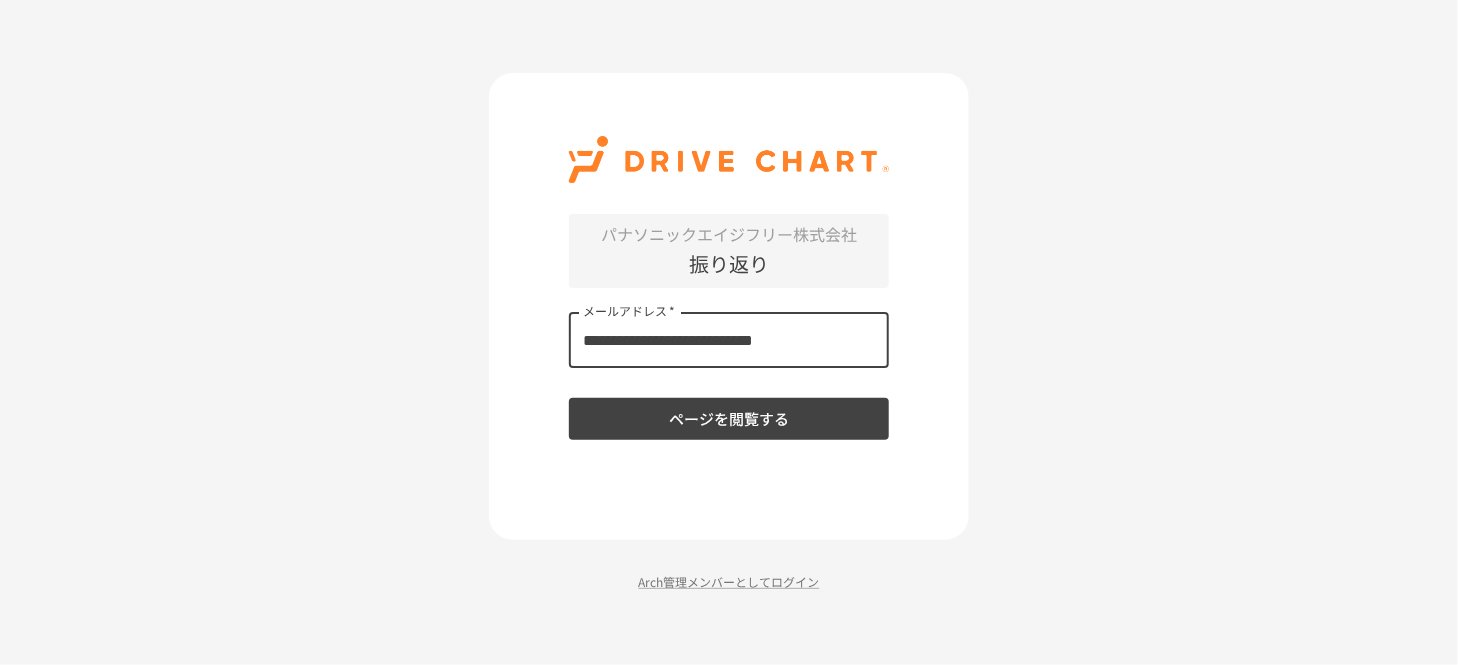click on "ページを閲覧する" at bounding box center [729, 419] 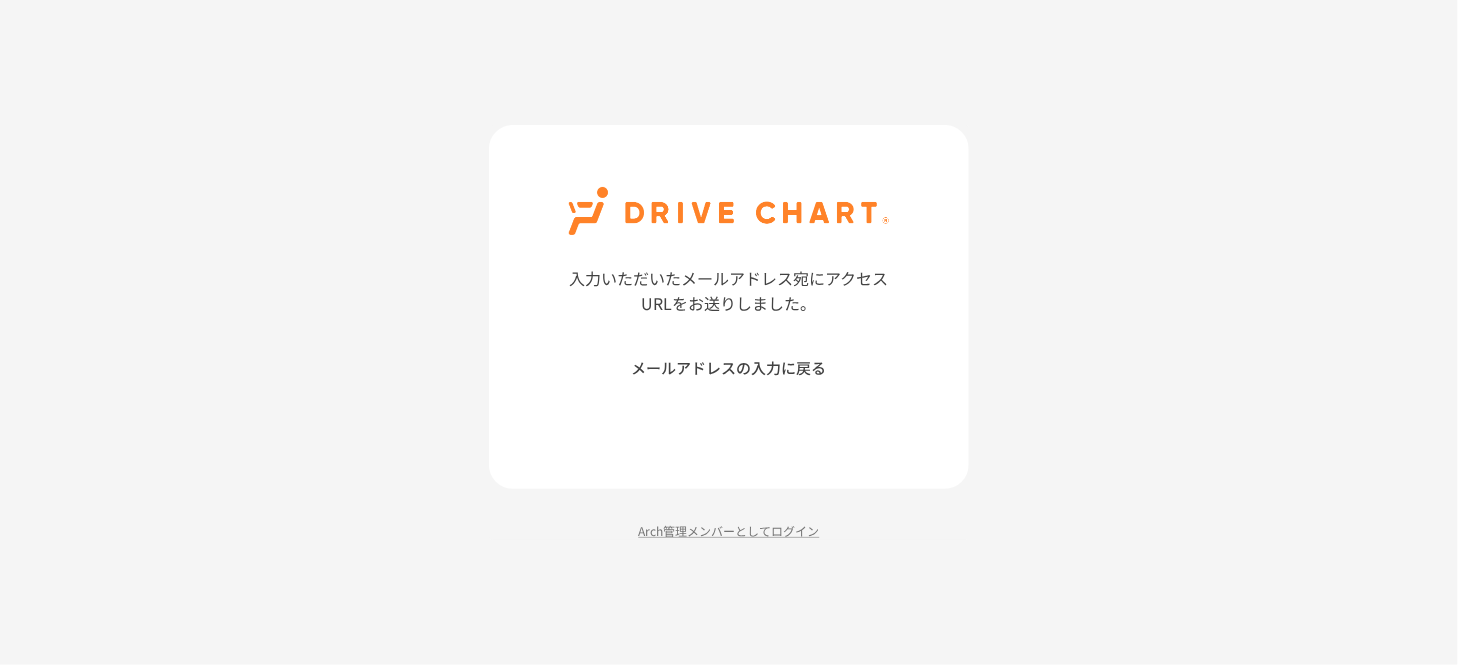click on "入力いただいたメールアドレス宛にアクセスURLをお送りしました。 メールアドレスの入力に戻る Arch管理メンバーとしてログイン" at bounding box center (729, 332) 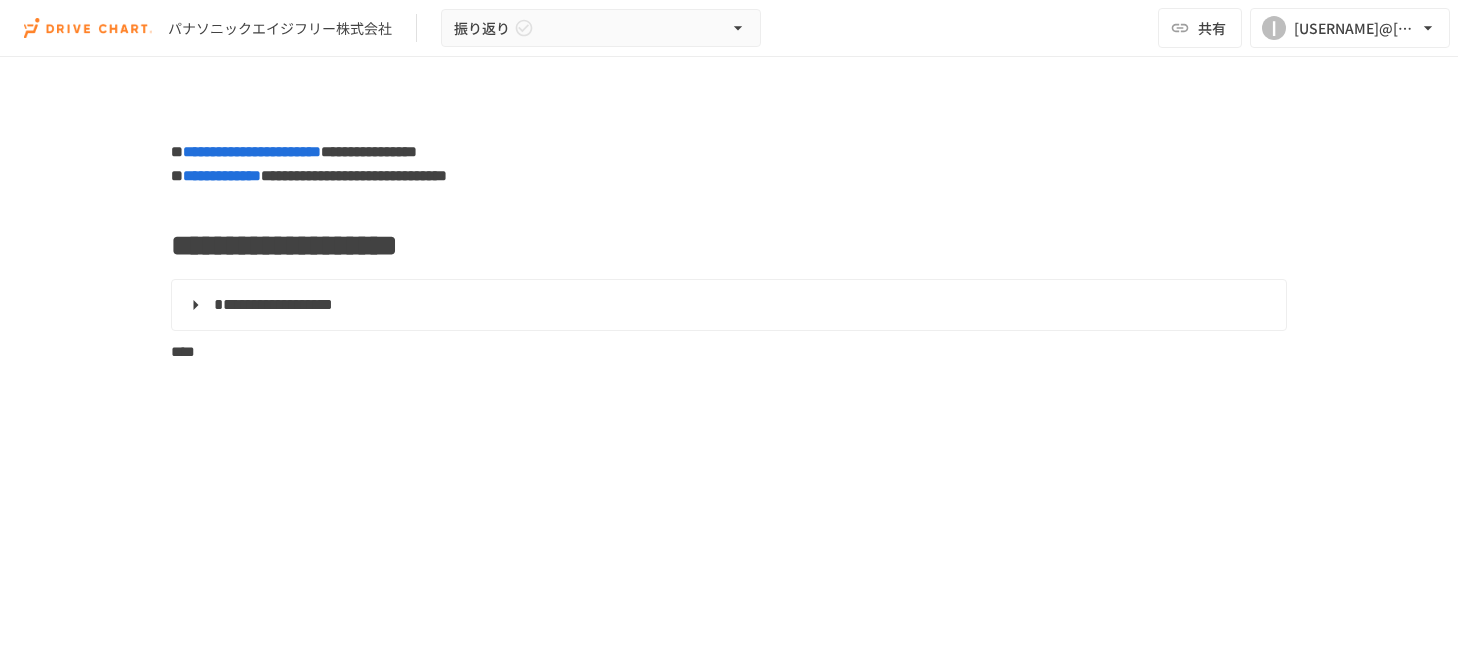 scroll, scrollTop: 0, scrollLeft: 0, axis: both 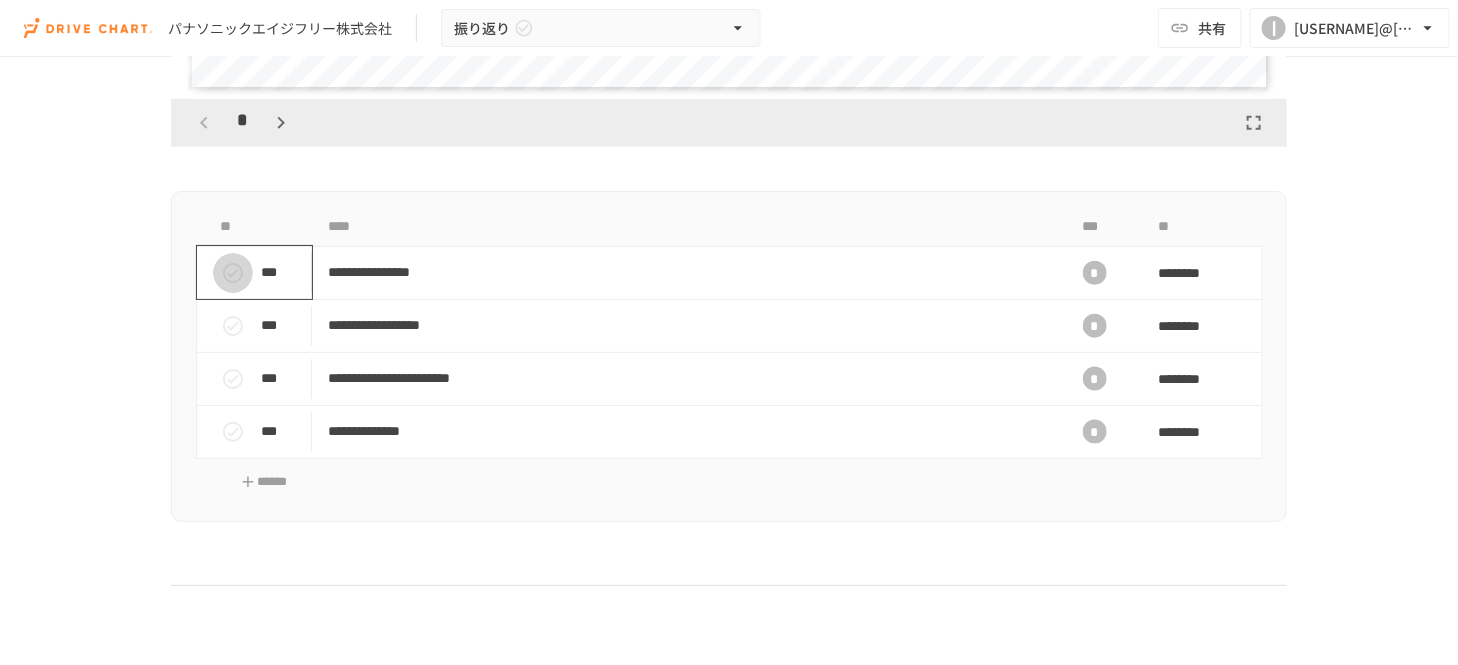 click 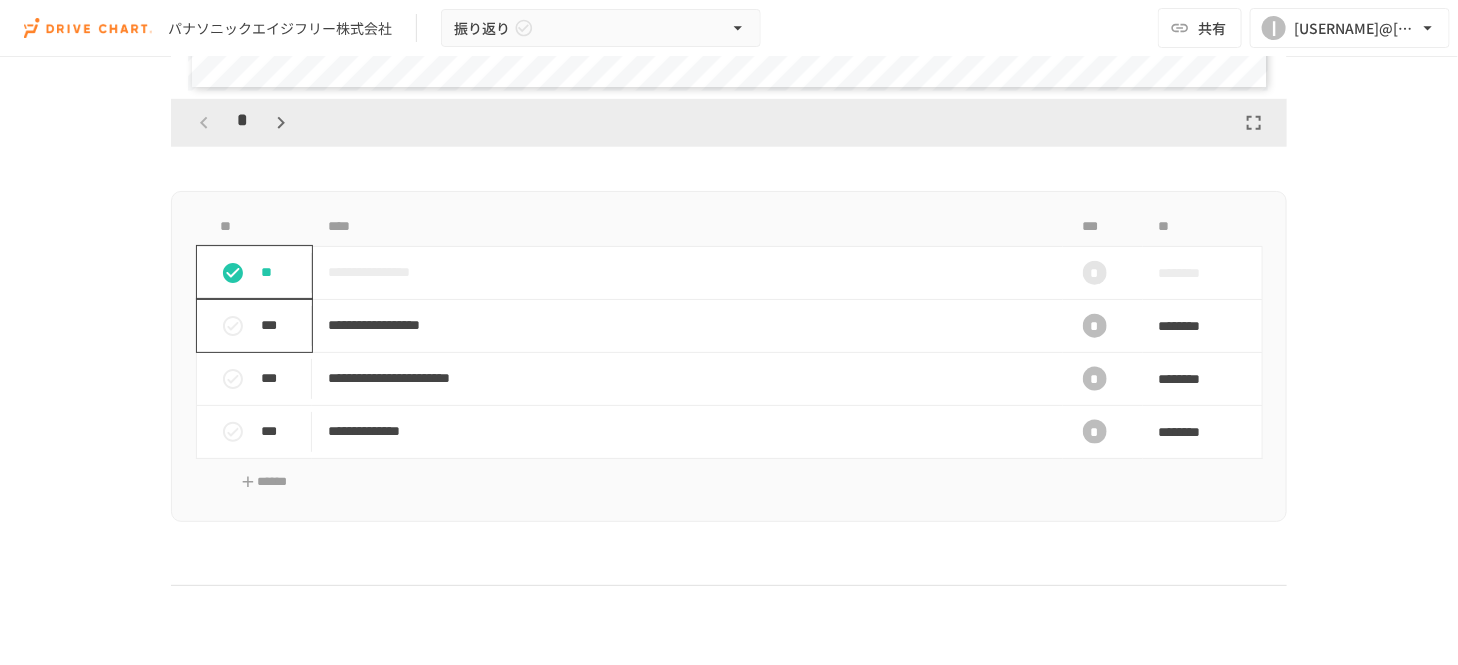 click at bounding box center [233, 326] 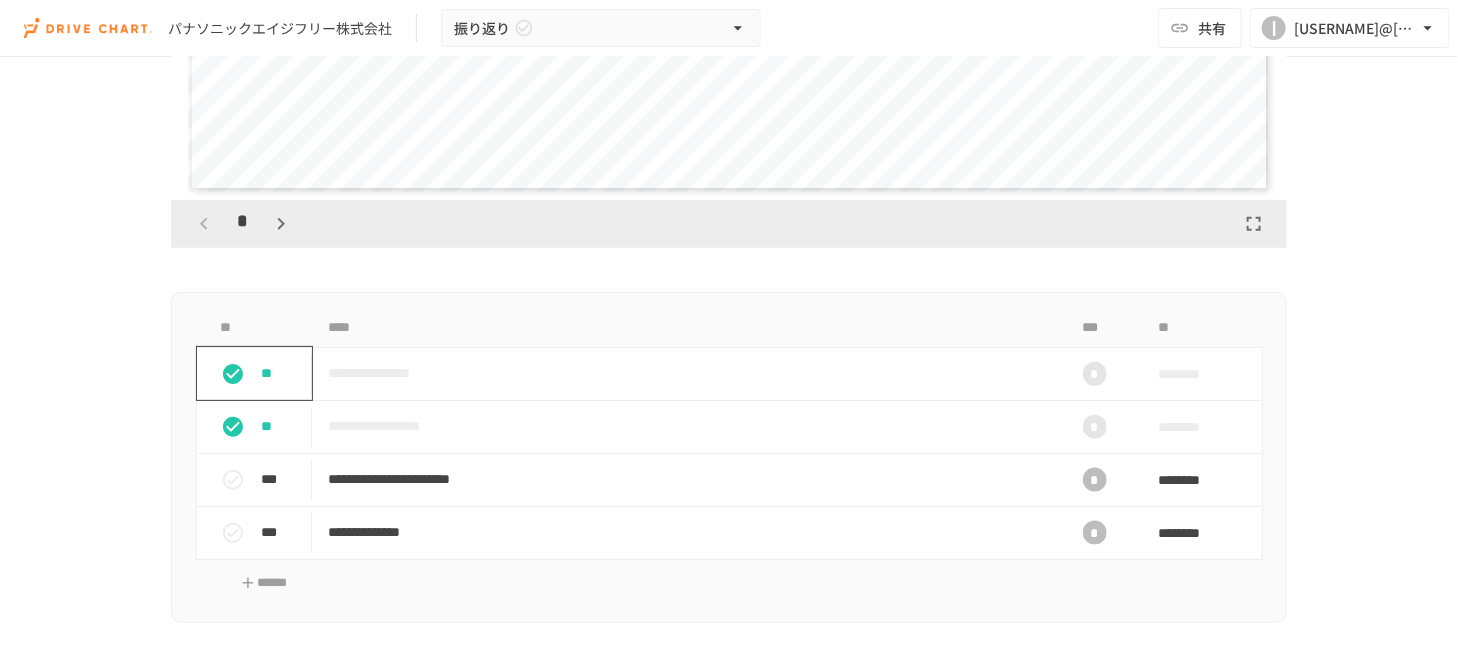 scroll, scrollTop: 800, scrollLeft: 0, axis: vertical 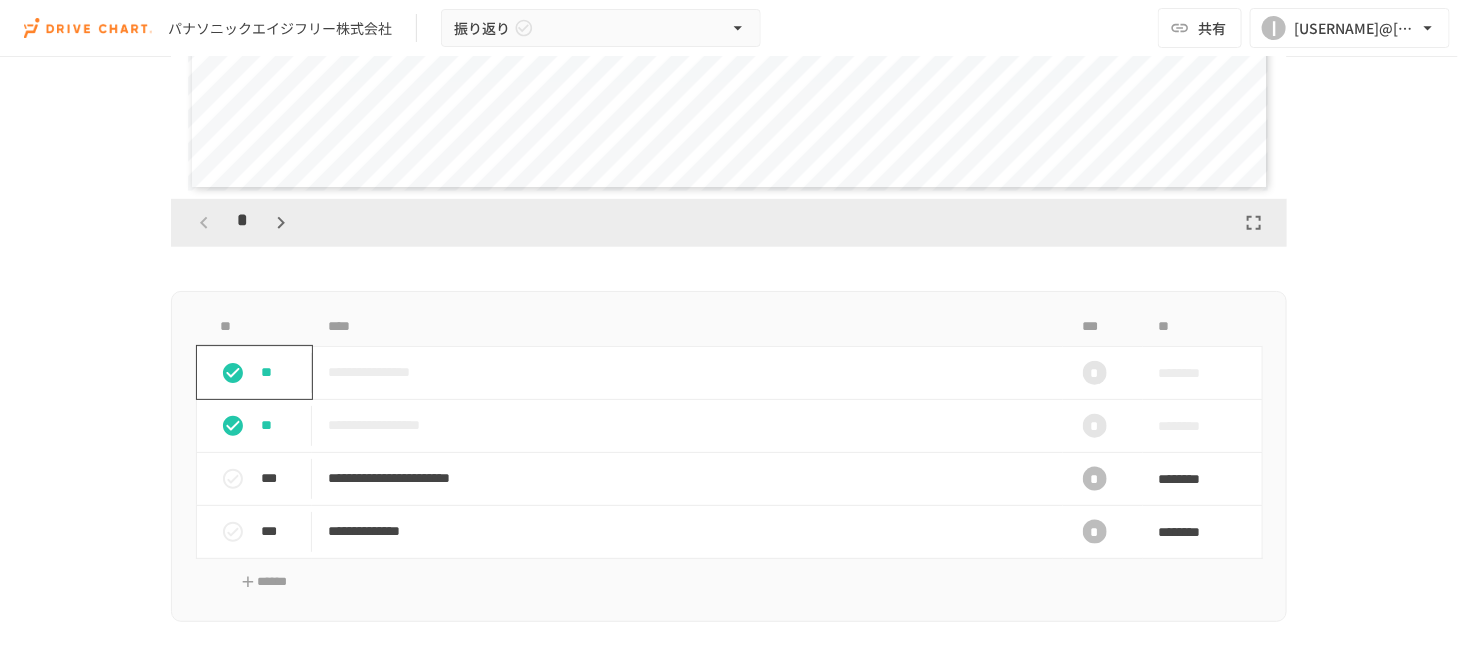 click 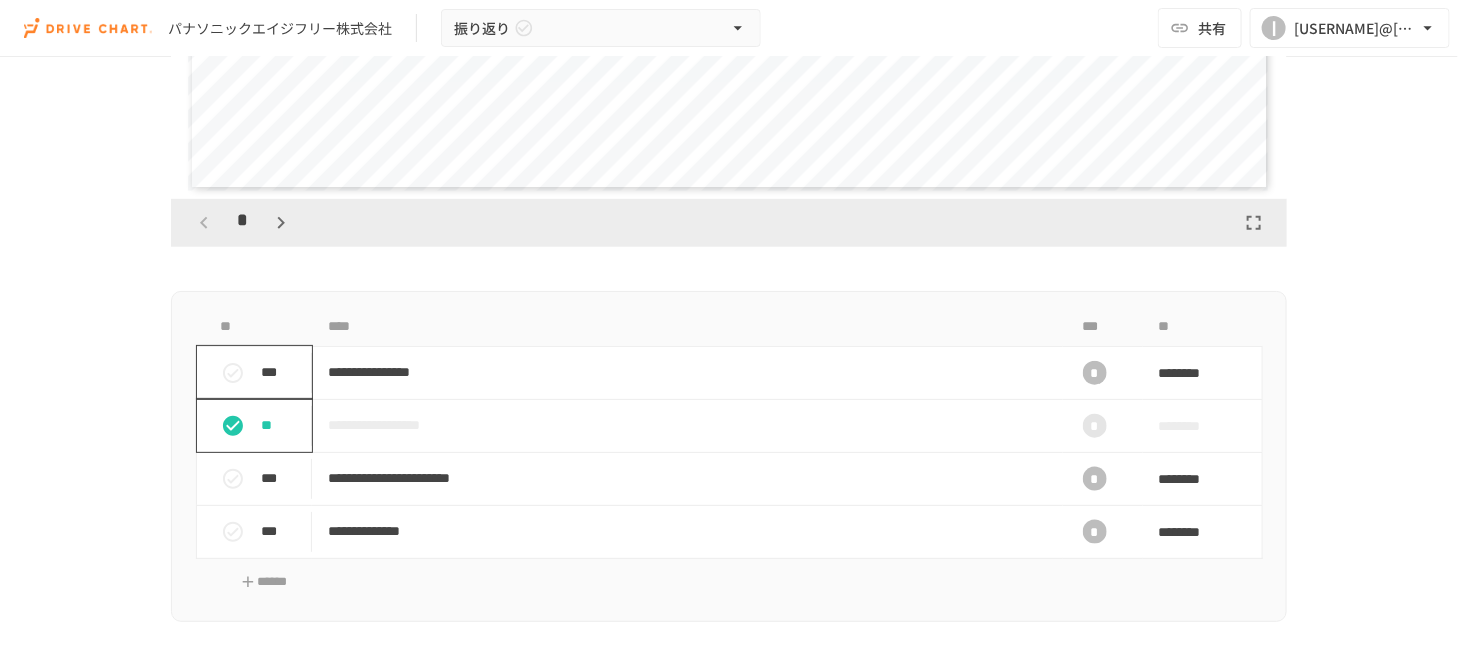 click 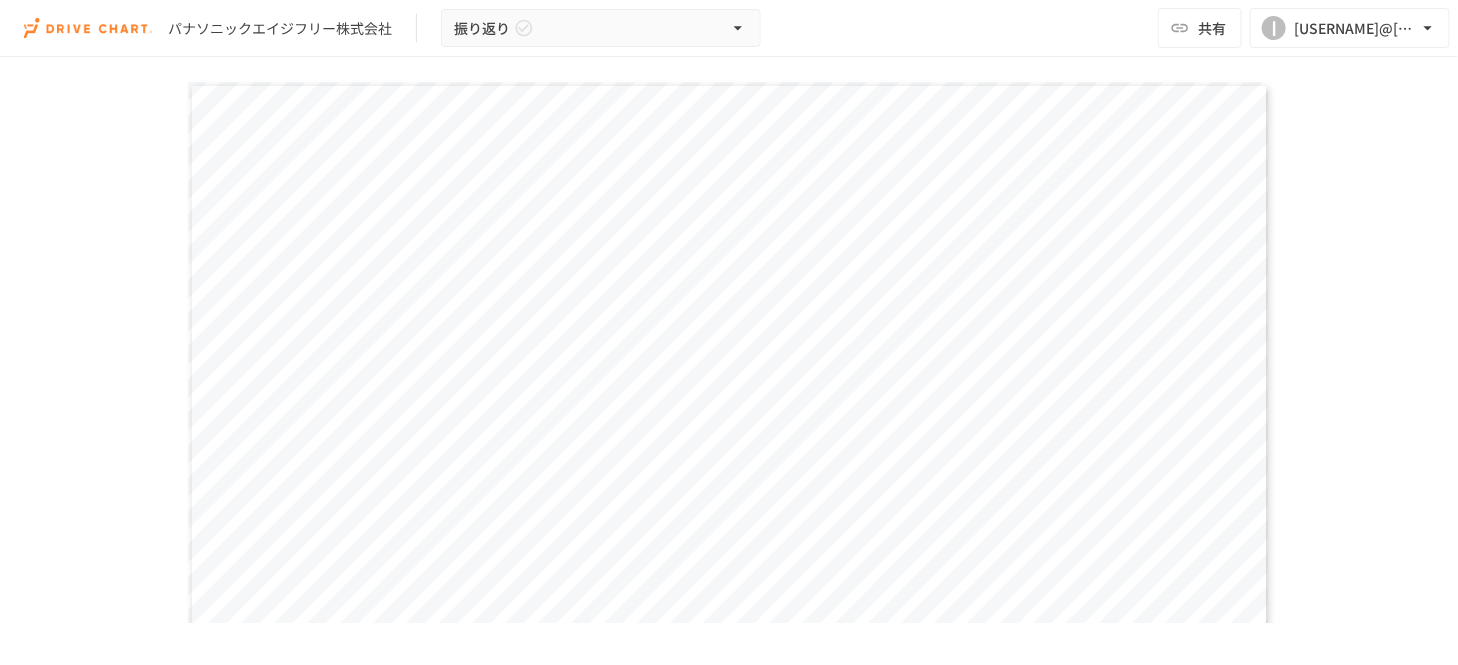 scroll, scrollTop: 0, scrollLeft: 0, axis: both 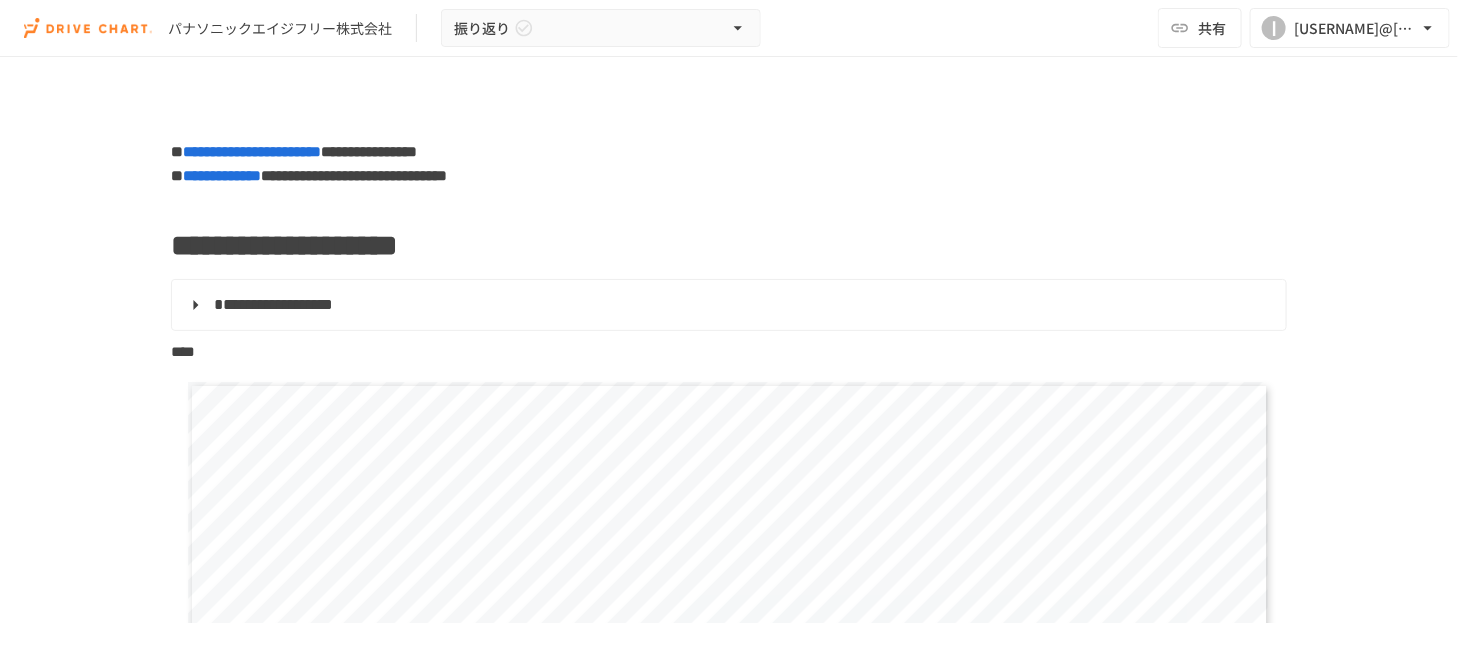 click on "**********" at bounding box center (273, 304) 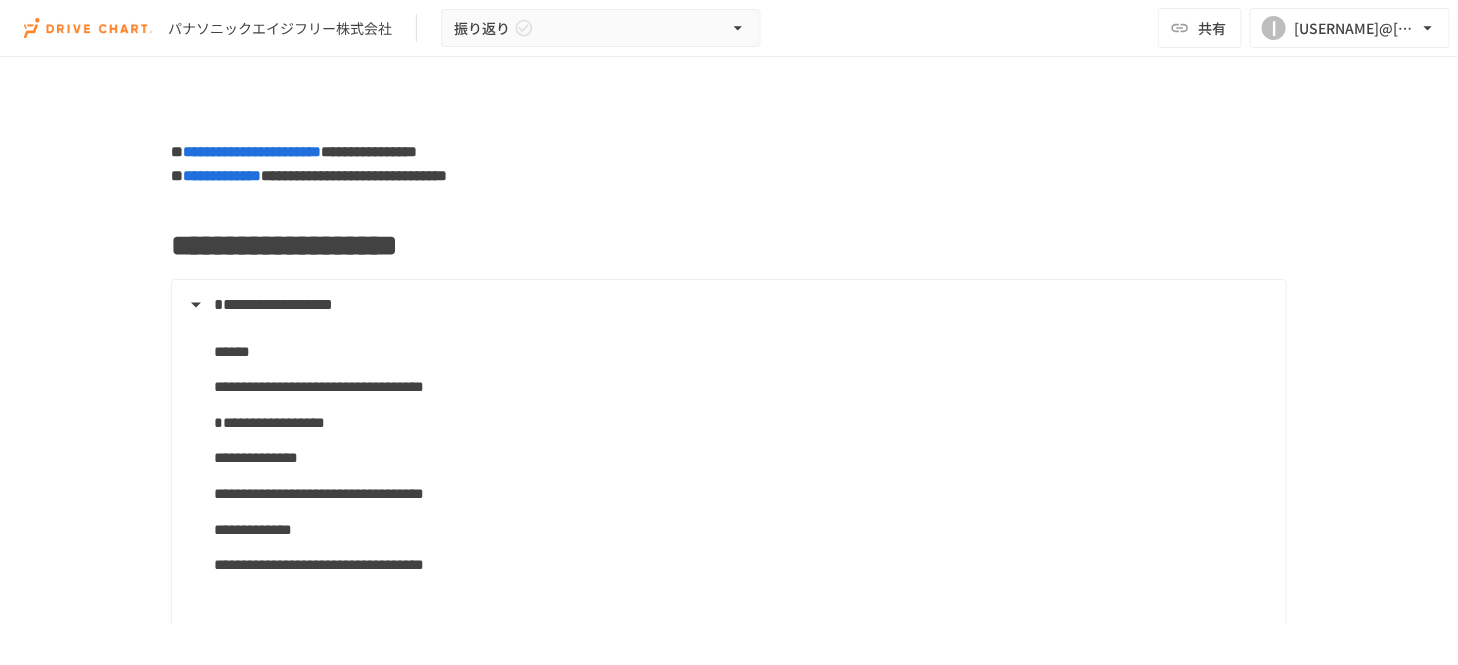click on "**********" at bounding box center (727, 626) 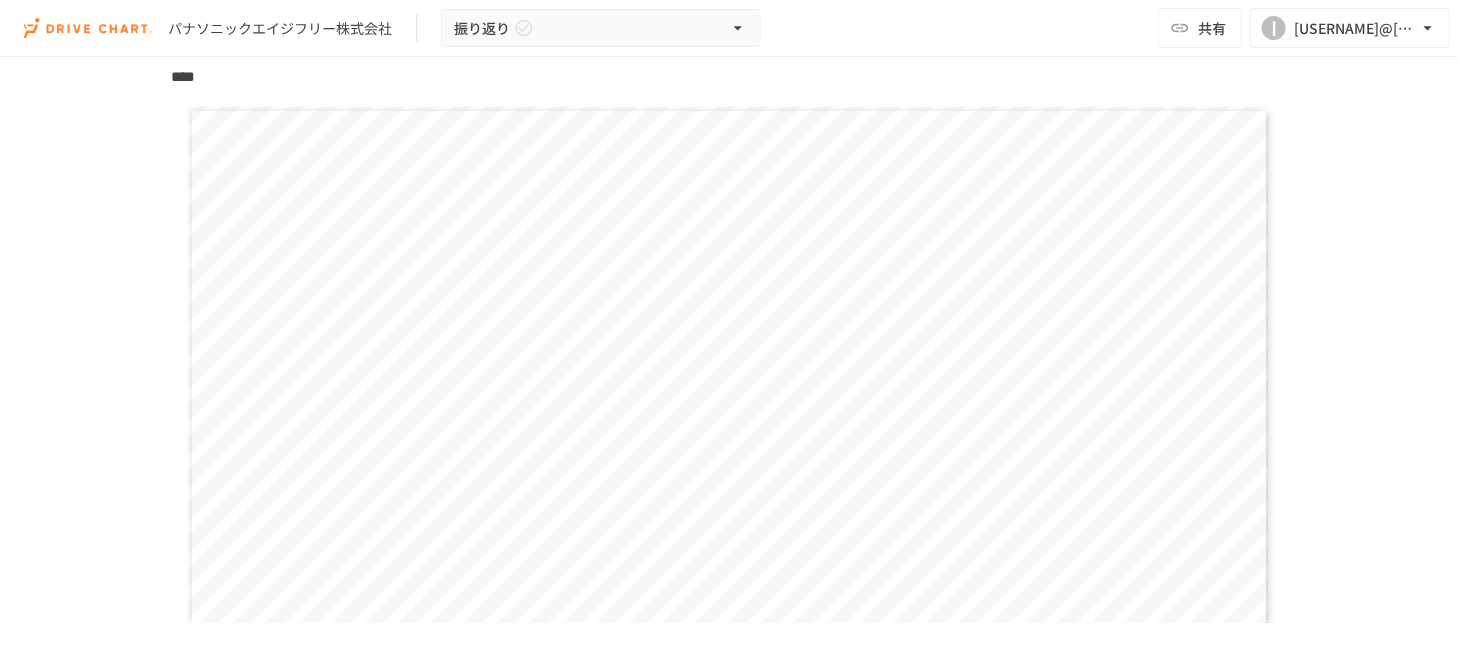 scroll, scrollTop: 1000, scrollLeft: 0, axis: vertical 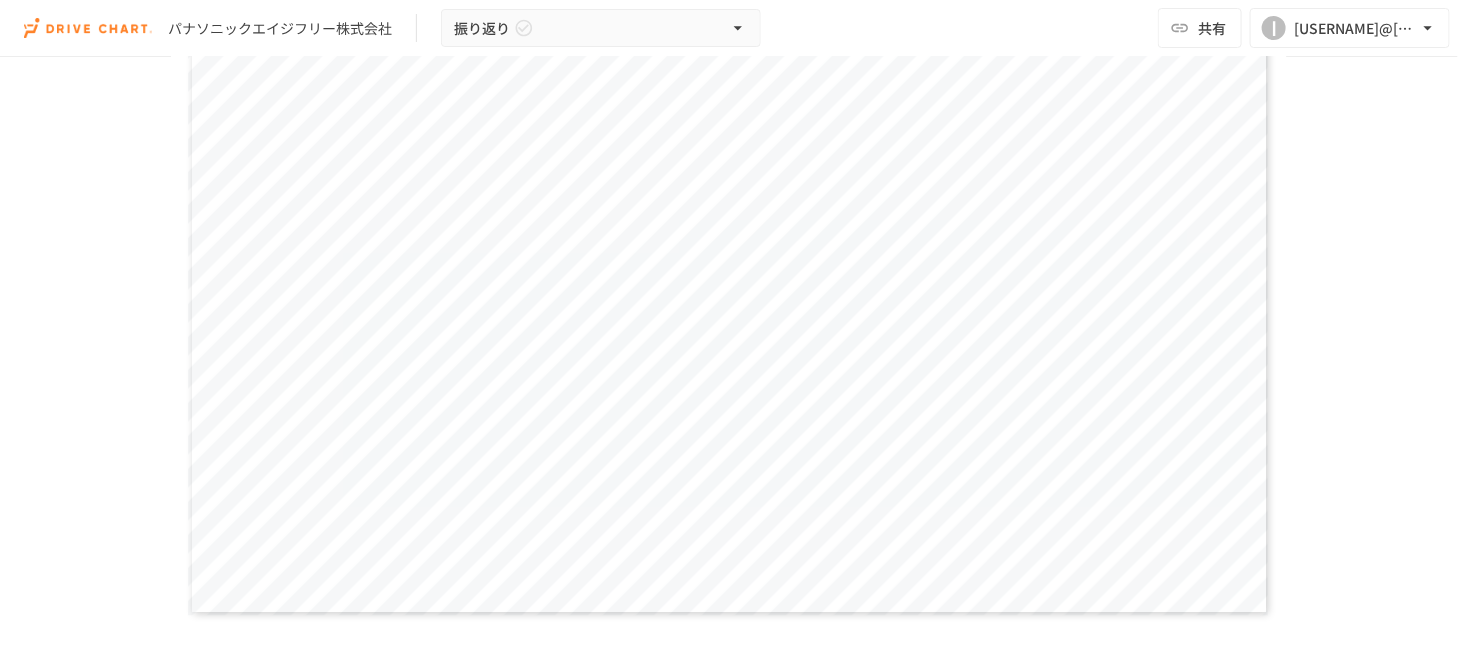 drag, startPoint x: 845, startPoint y: 366, endPoint x: 770, endPoint y: 371, distance: 75.16648 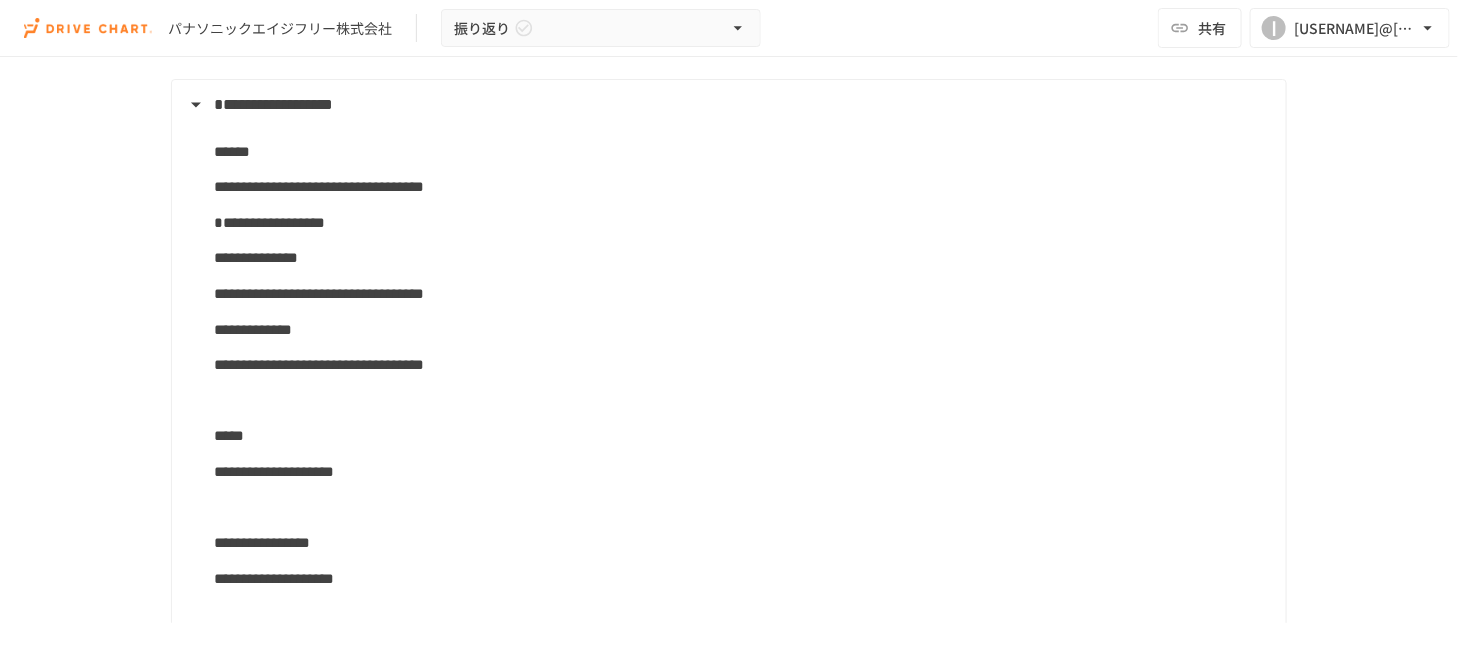 scroll, scrollTop: 0, scrollLeft: 0, axis: both 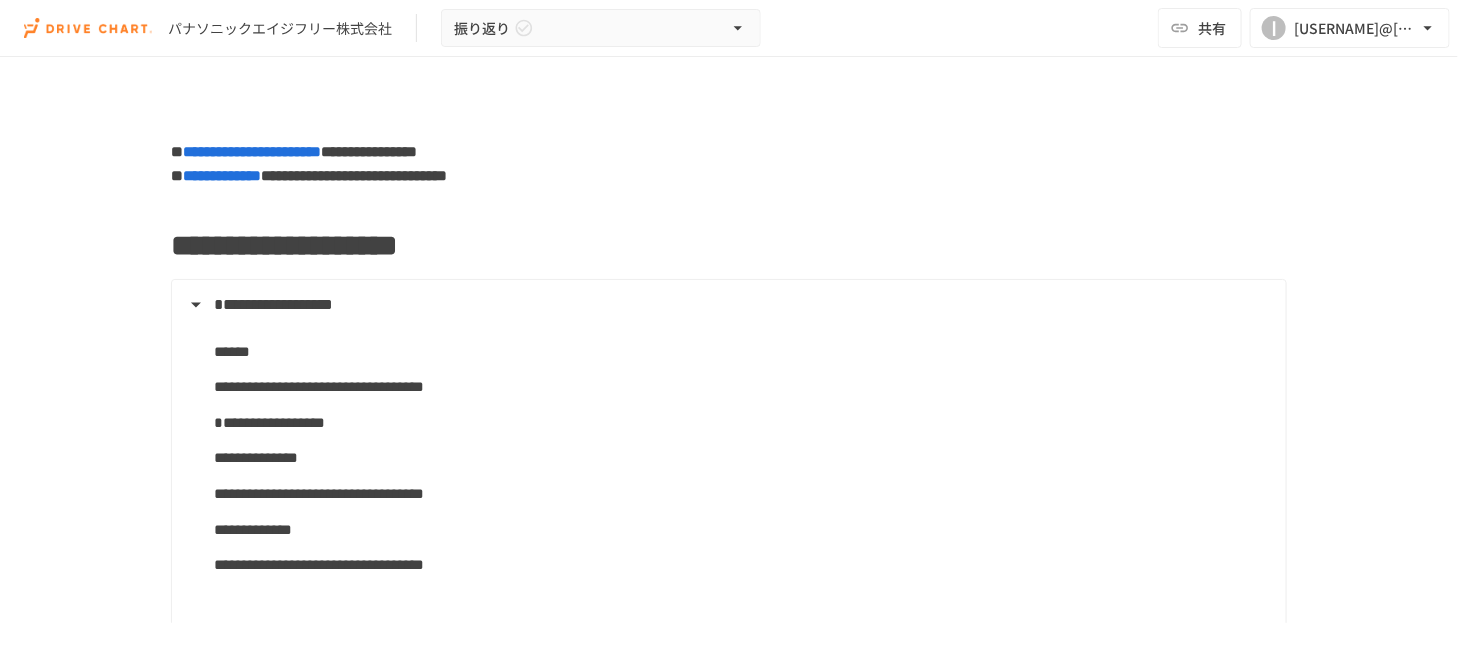 click on "**********" at bounding box center [742, 387] 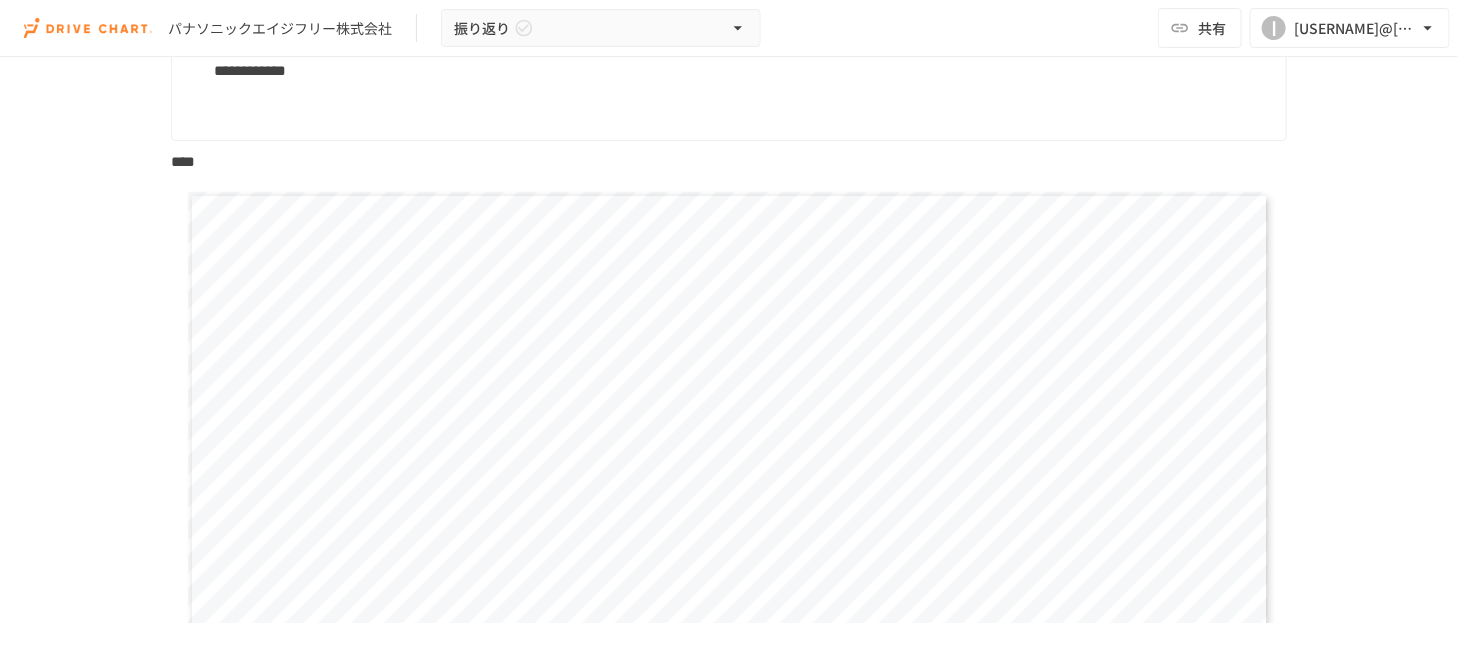 scroll, scrollTop: 700, scrollLeft: 0, axis: vertical 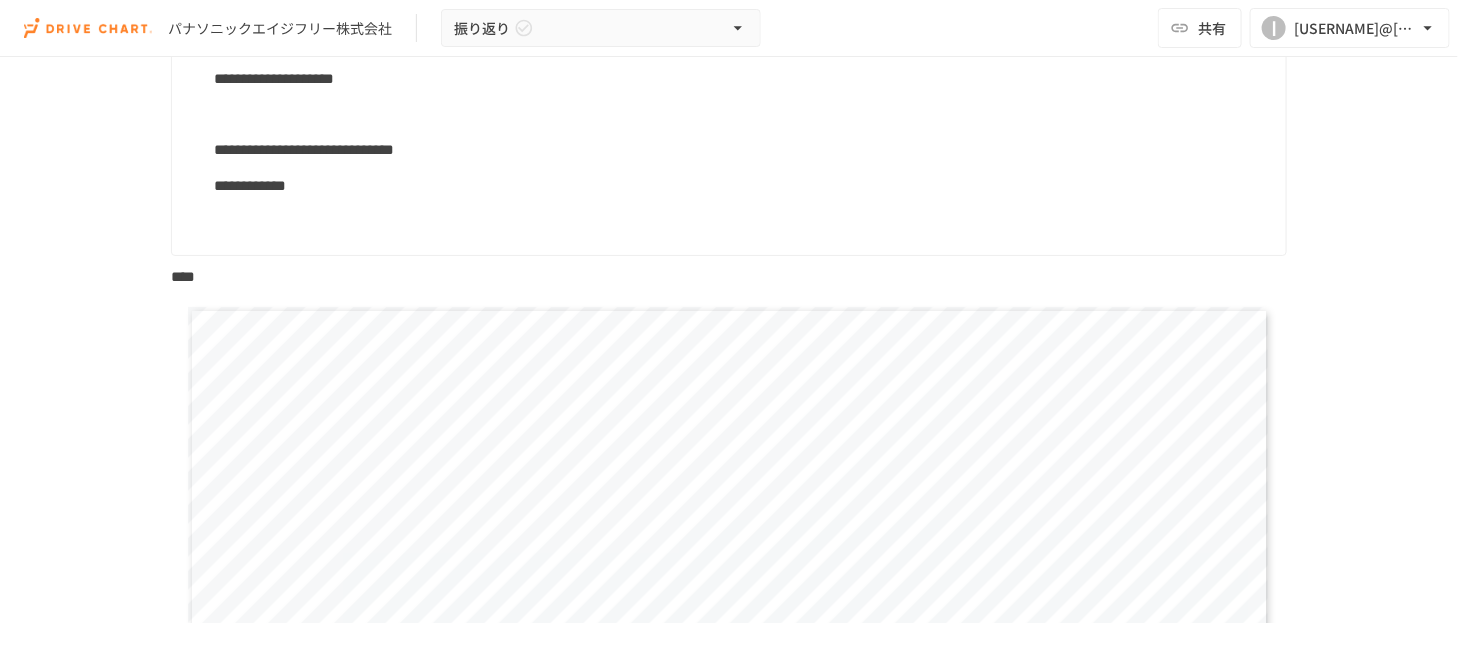 click on "****" at bounding box center (183, 276) 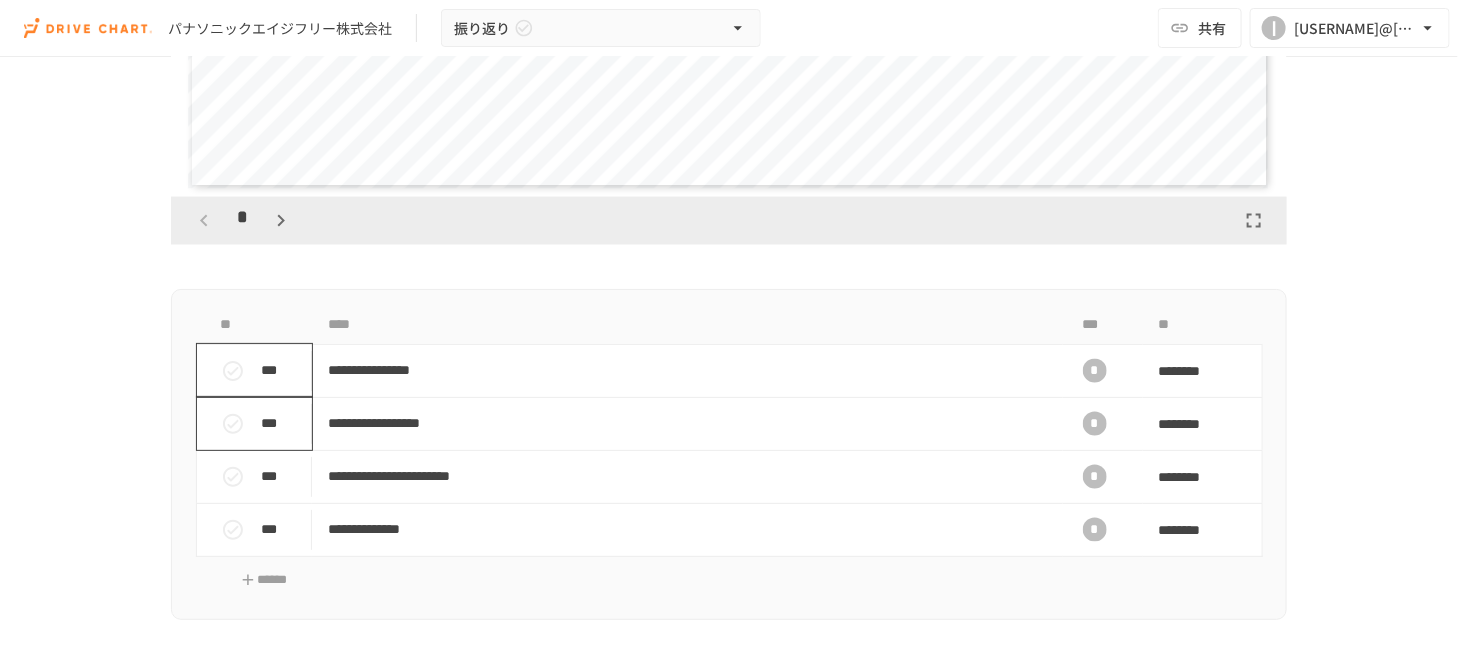 scroll, scrollTop: 1500, scrollLeft: 0, axis: vertical 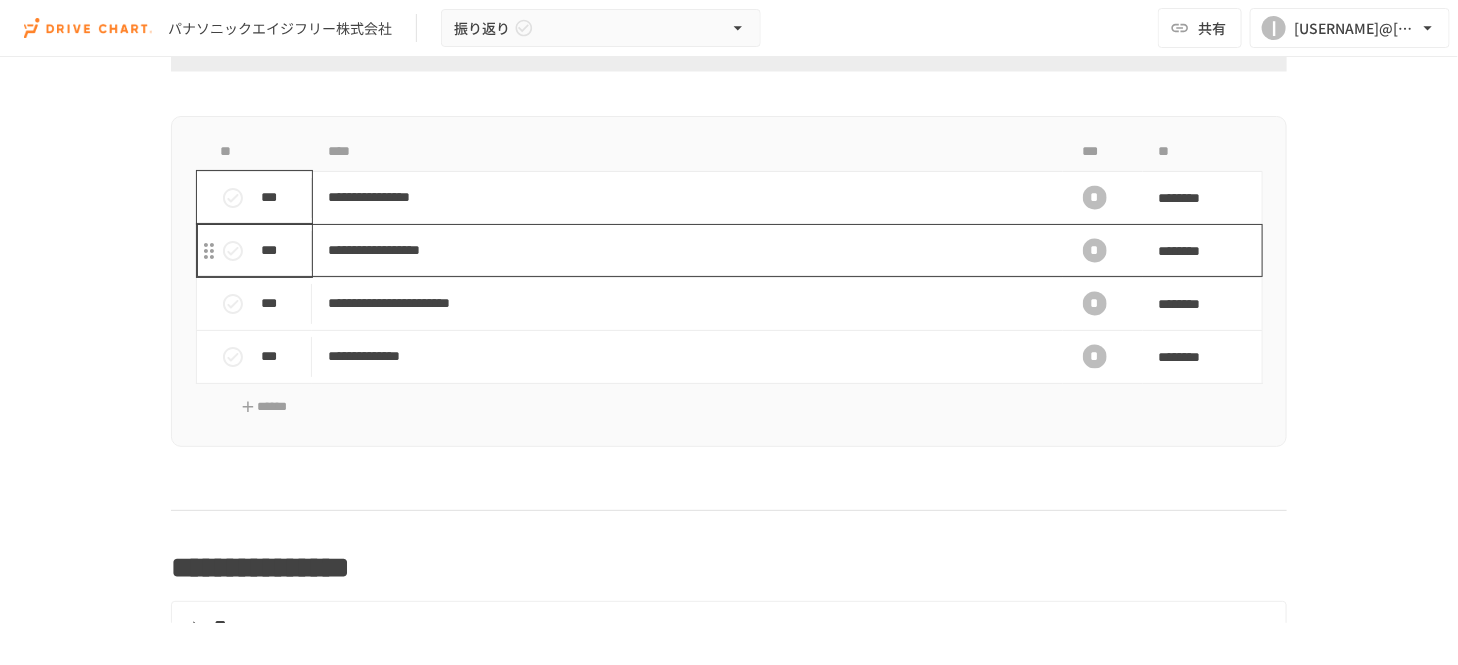 drag, startPoint x: 499, startPoint y: 302, endPoint x: 373, endPoint y: 188, distance: 169.91763 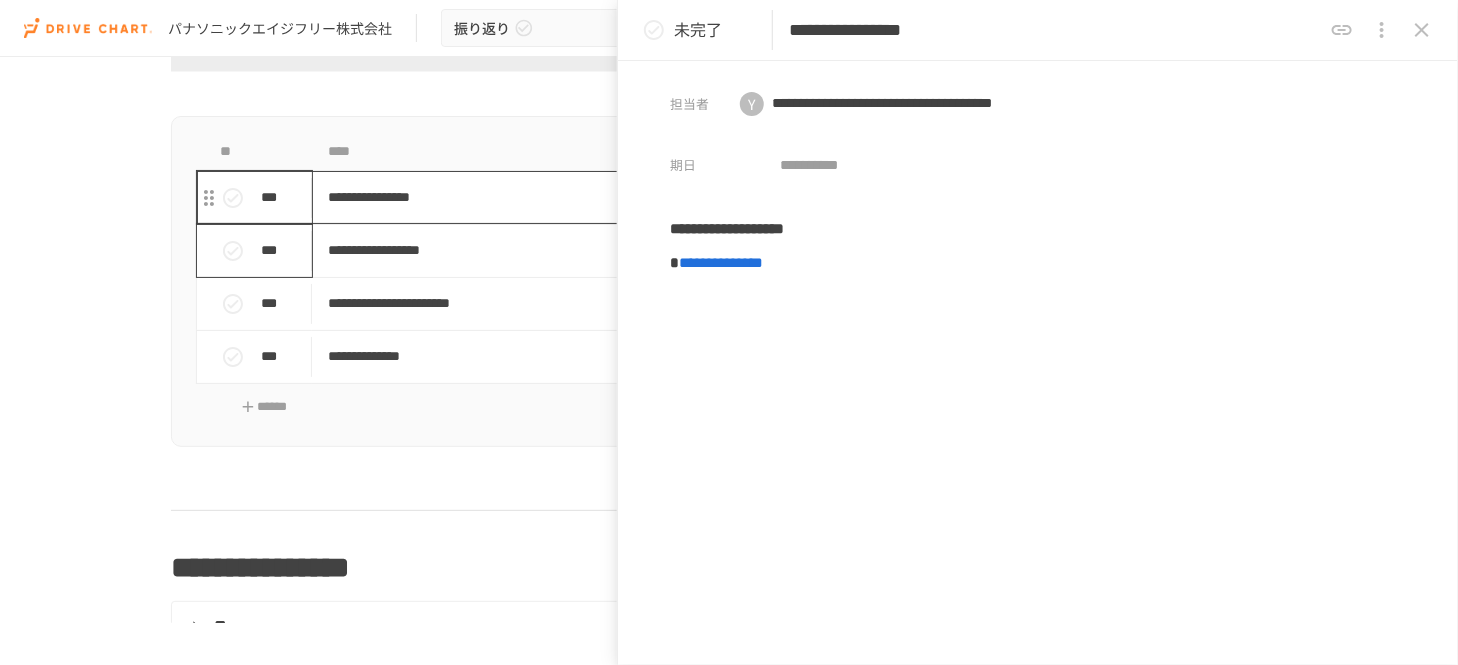 click on "**********" at bounding box center [687, 197] 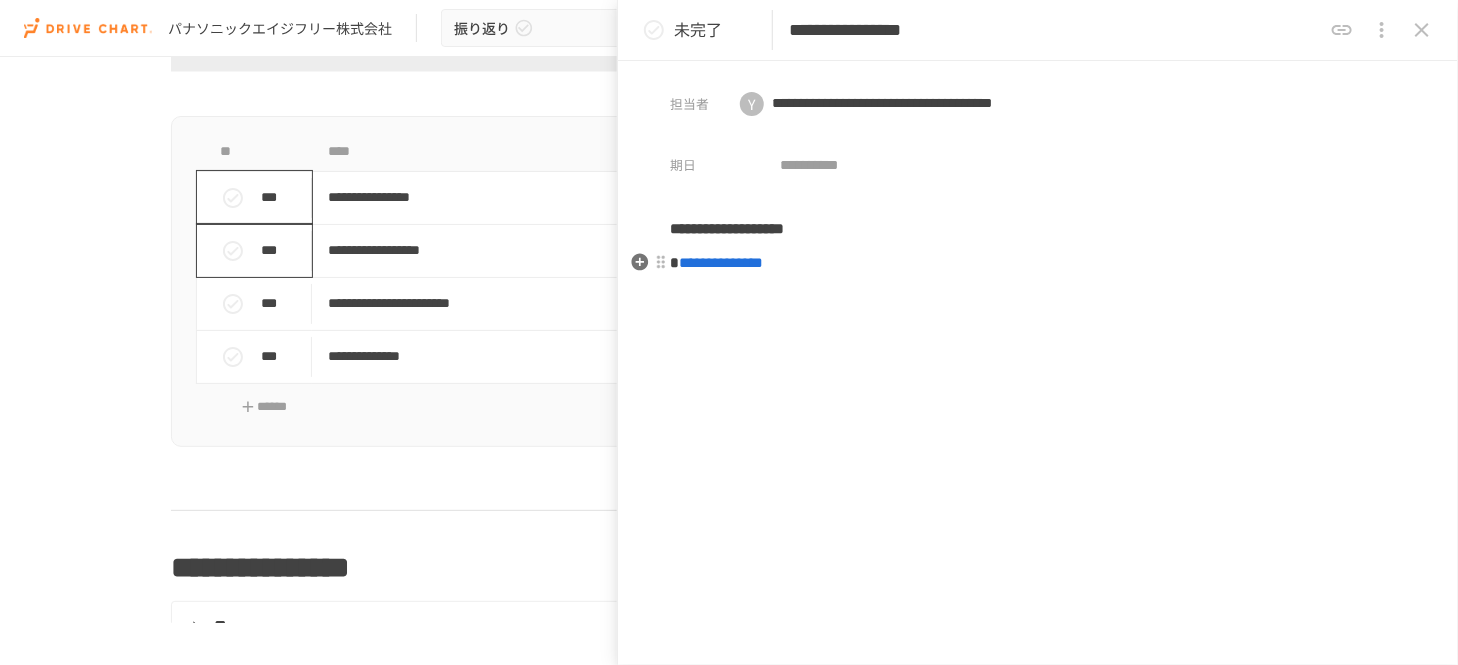 click on "**********" at bounding box center (721, 262) 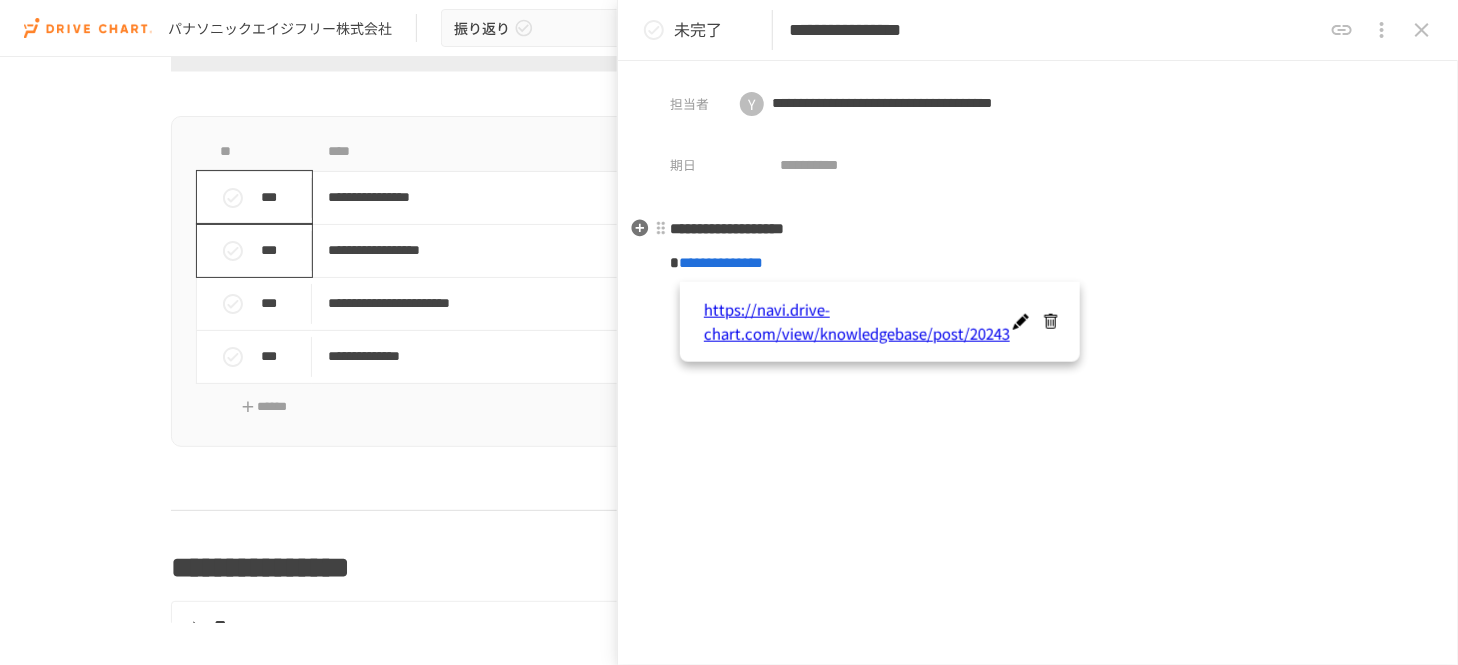 click on "**********" at bounding box center (1038, 229) 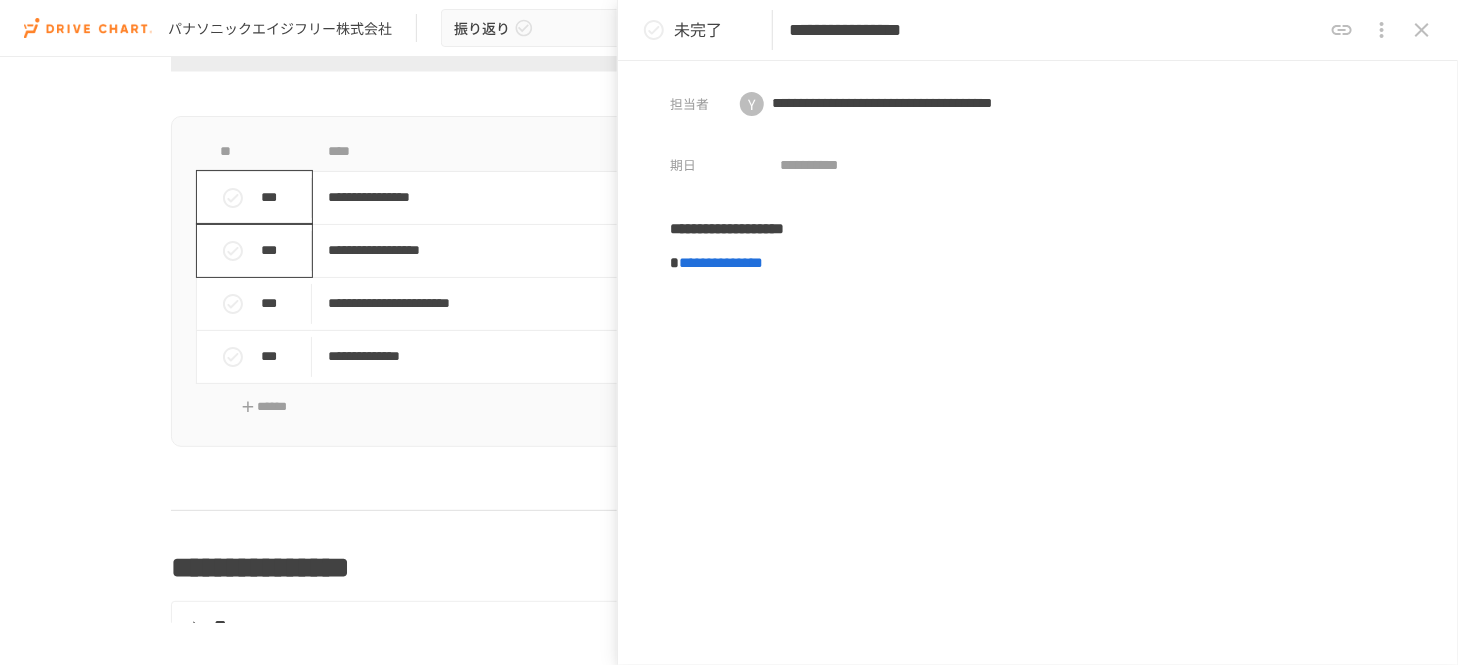 click on "****" at bounding box center [687, 152] 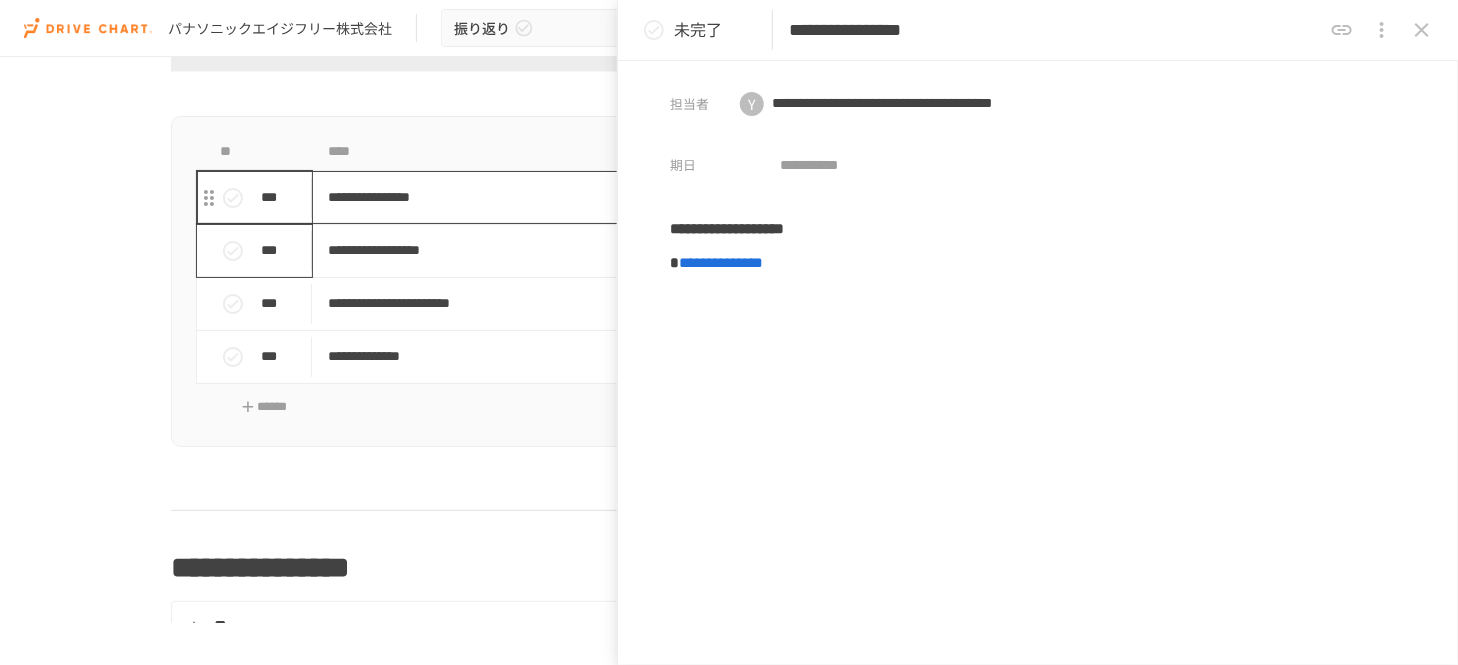 click on "**********" at bounding box center [687, 197] 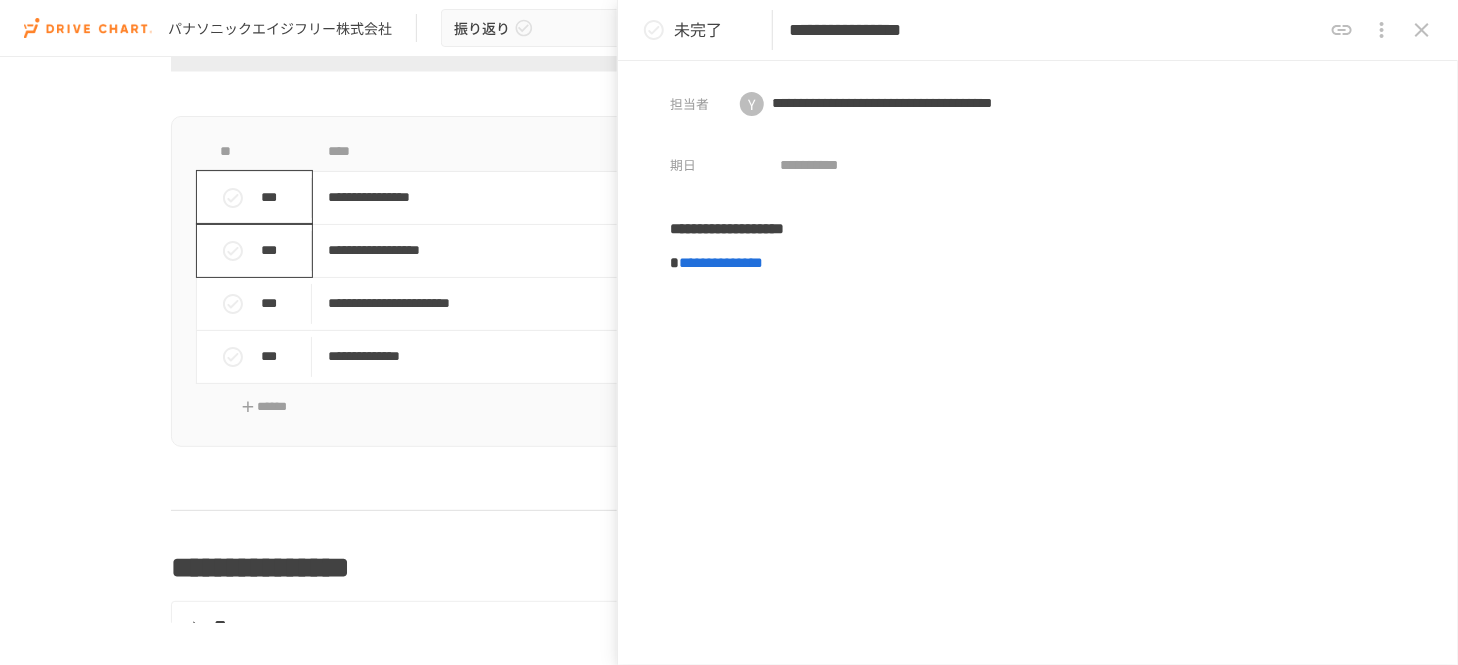 click 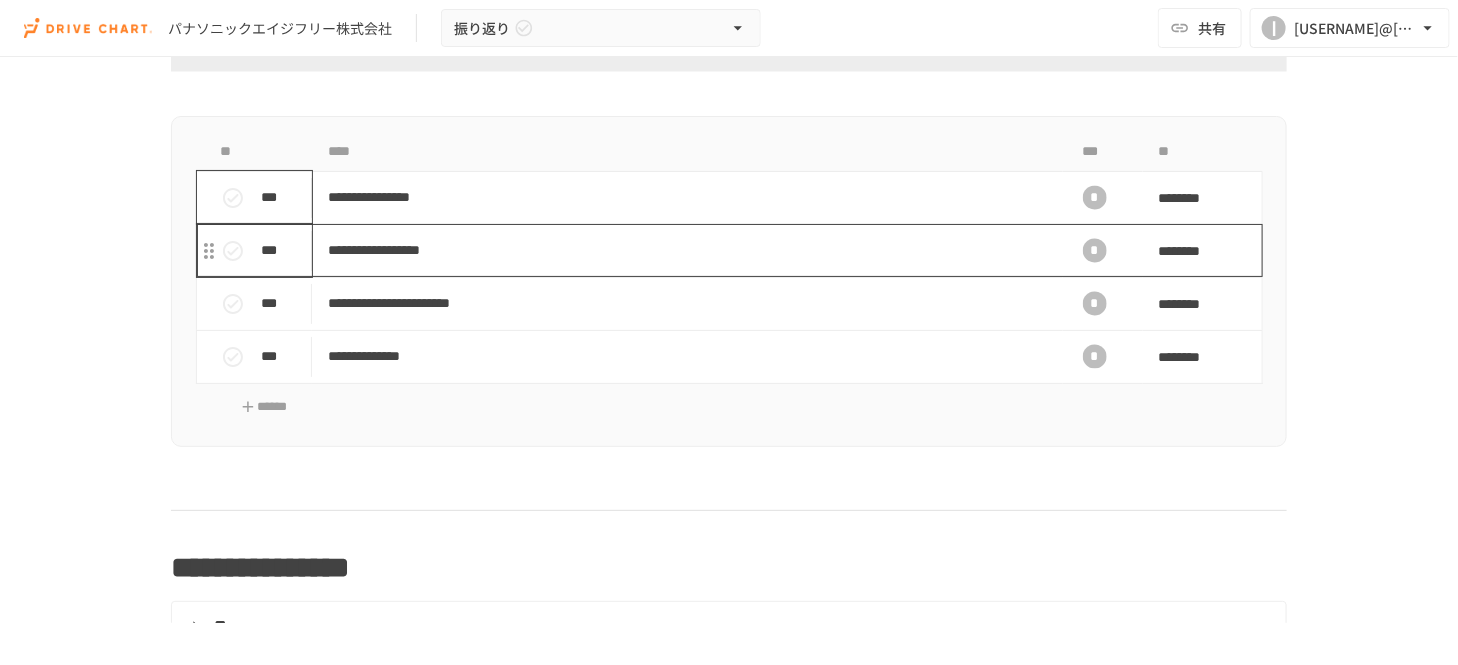 drag, startPoint x: 512, startPoint y: 247, endPoint x: 466, endPoint y: 247, distance: 46 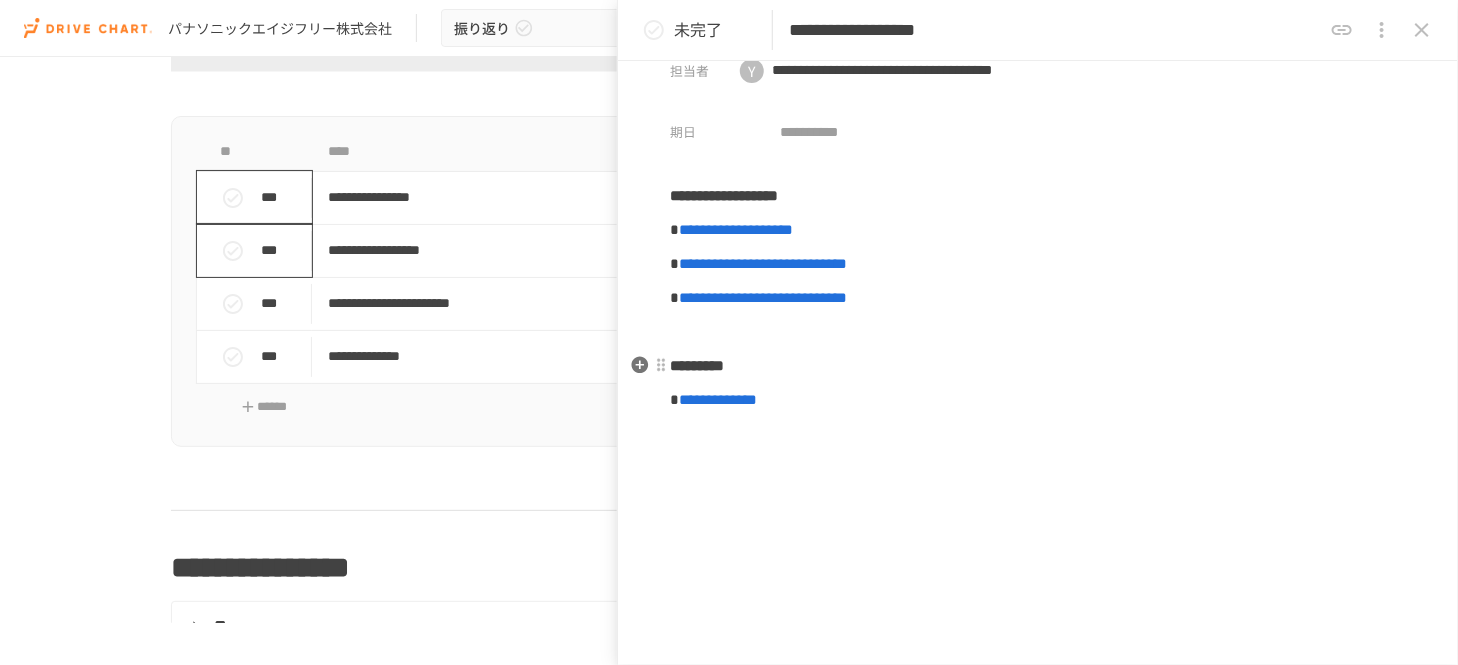 scroll, scrollTop: 0, scrollLeft: 0, axis: both 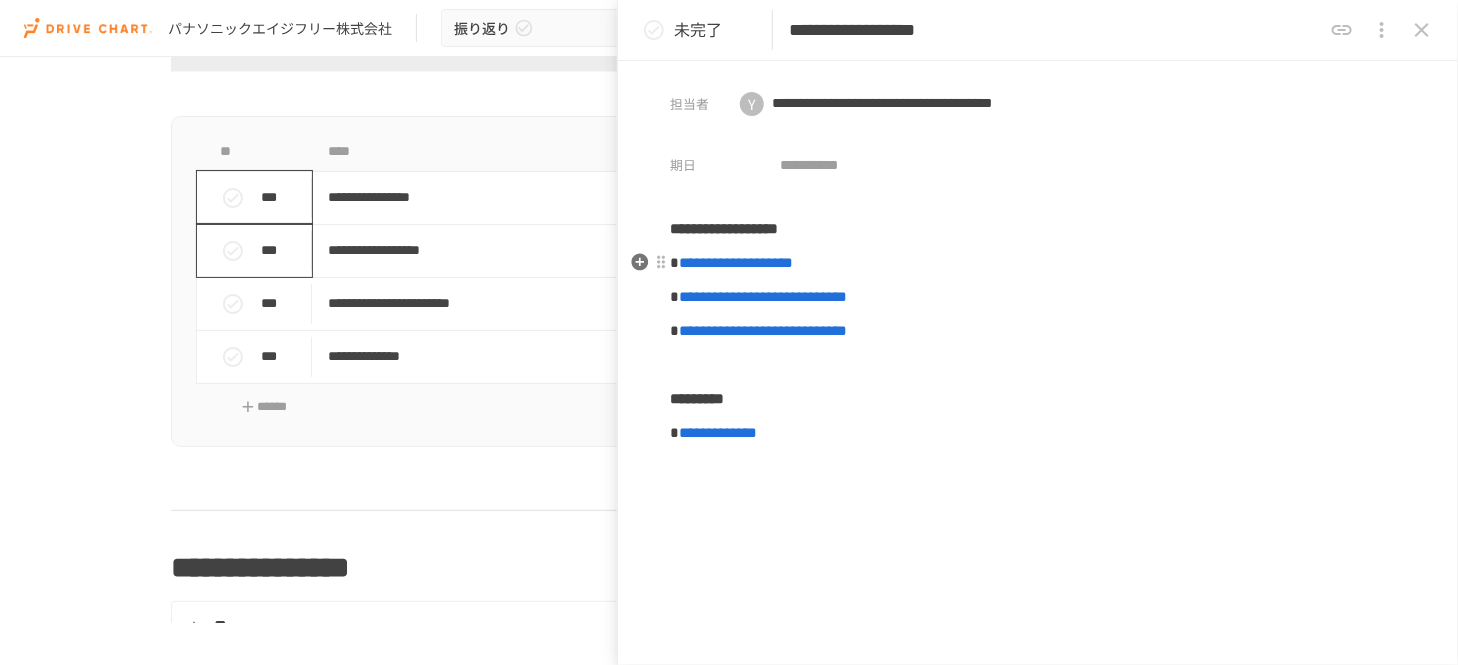 click on "**********" at bounding box center [736, 262] 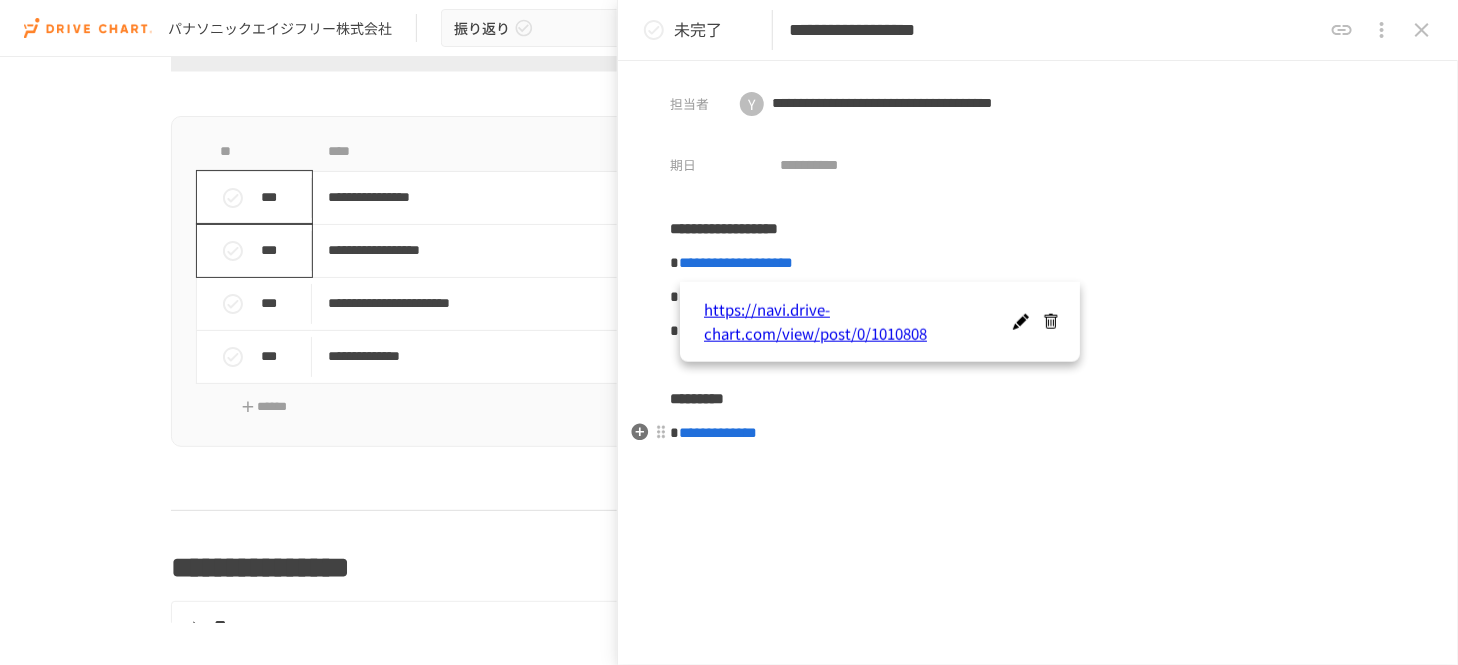 click on "**********" at bounding box center [1038, 365] 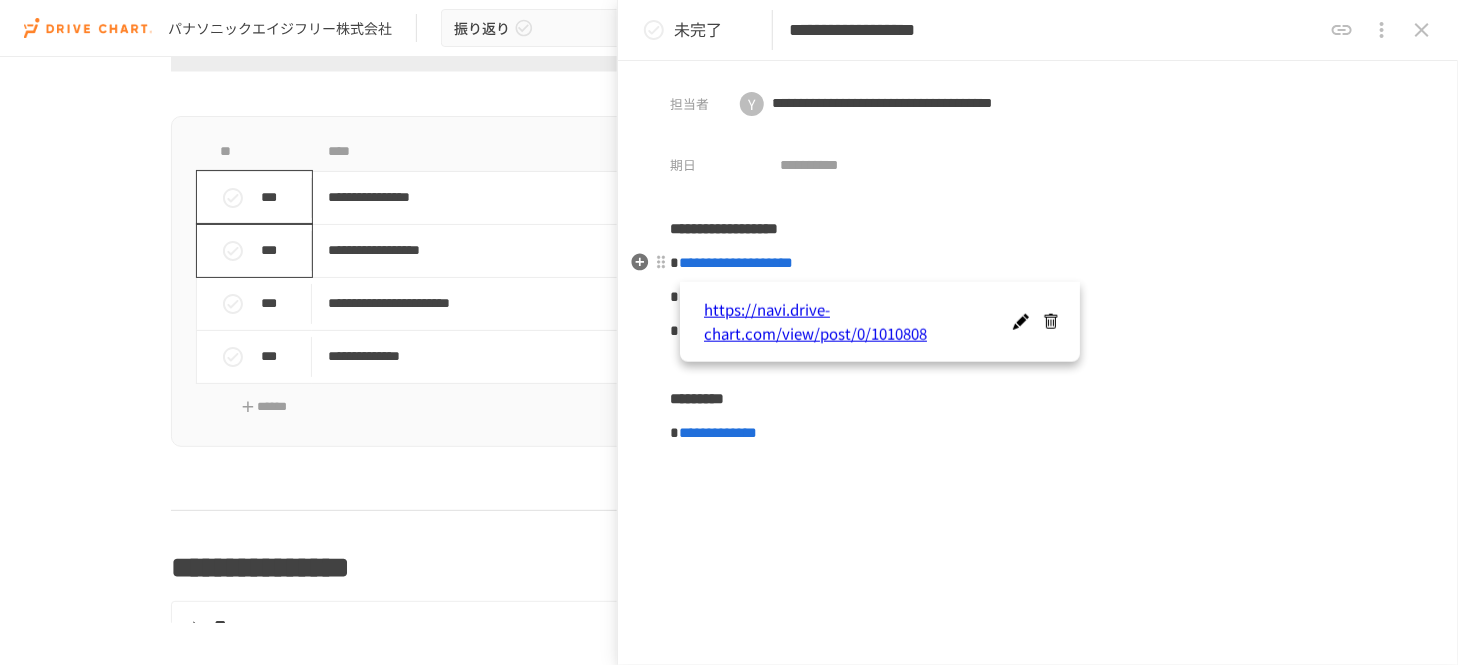 click on "**********" at bounding box center (736, 262) 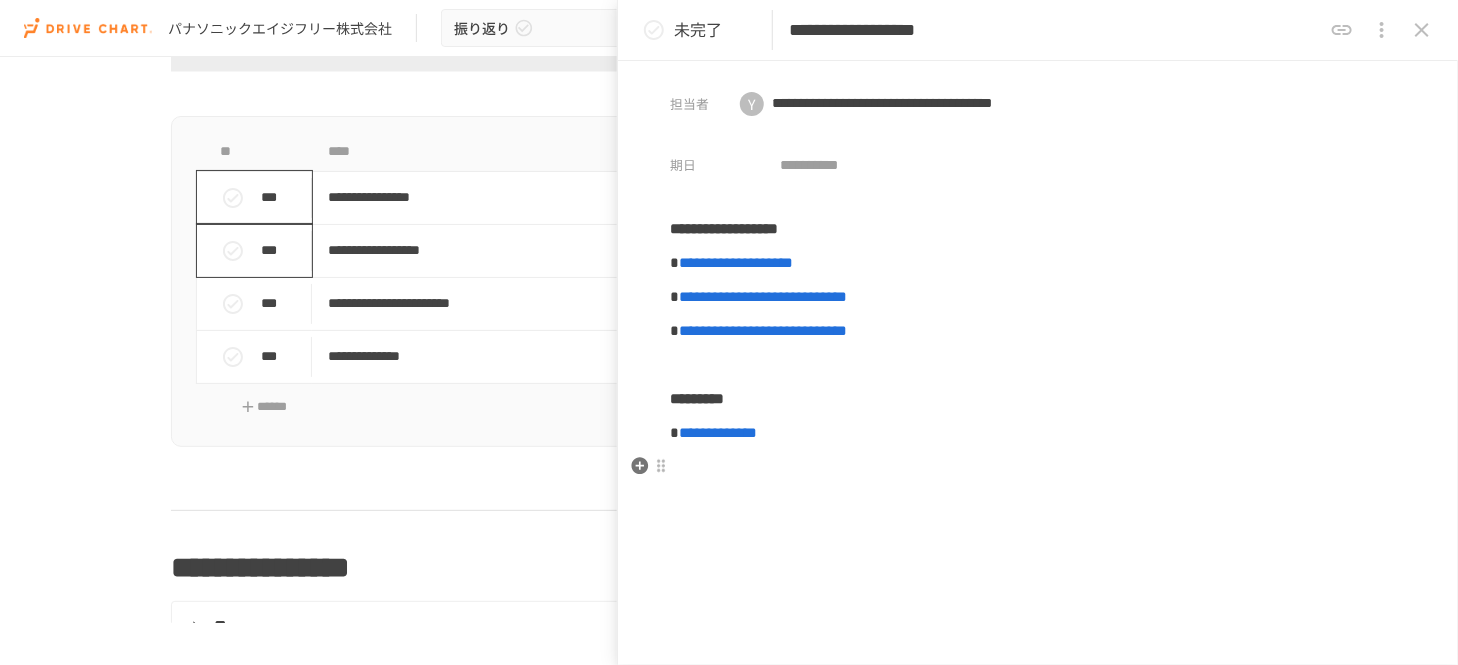 click on "**********" at bounding box center (1038, 365) 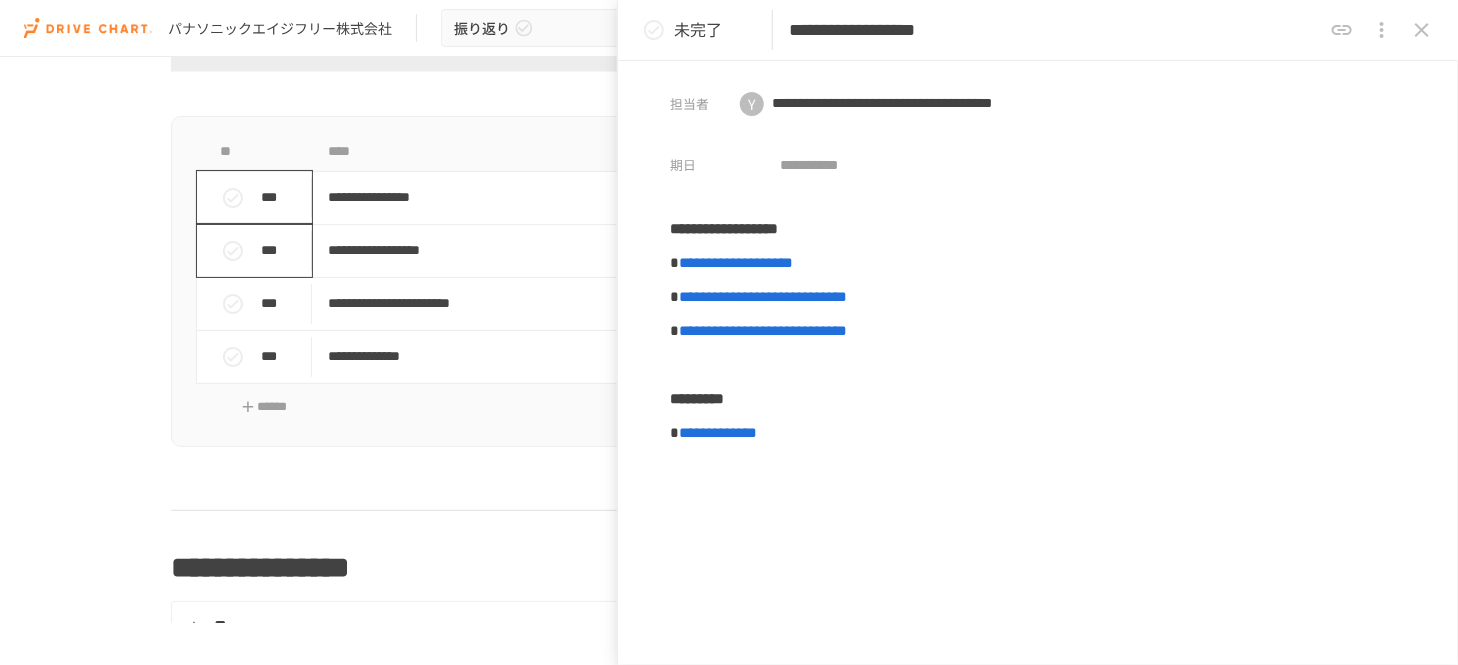 click on "****" at bounding box center [687, 152] 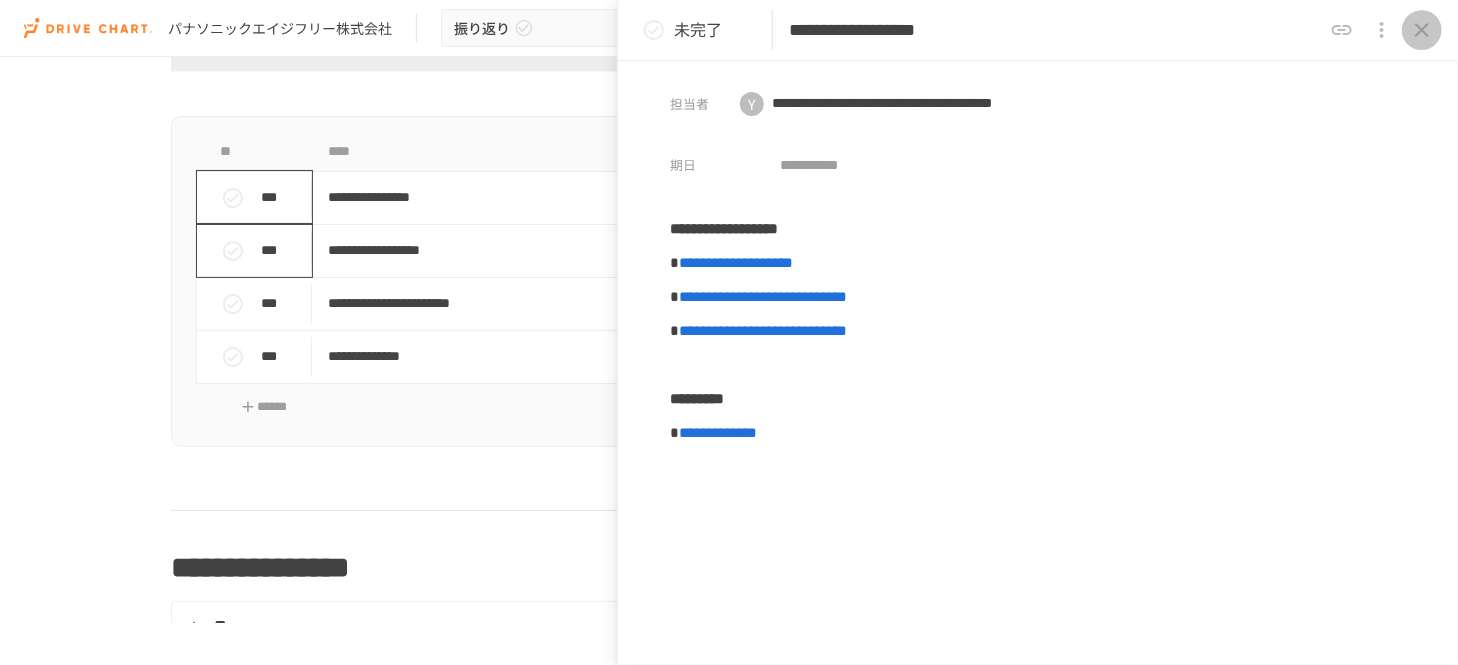 click 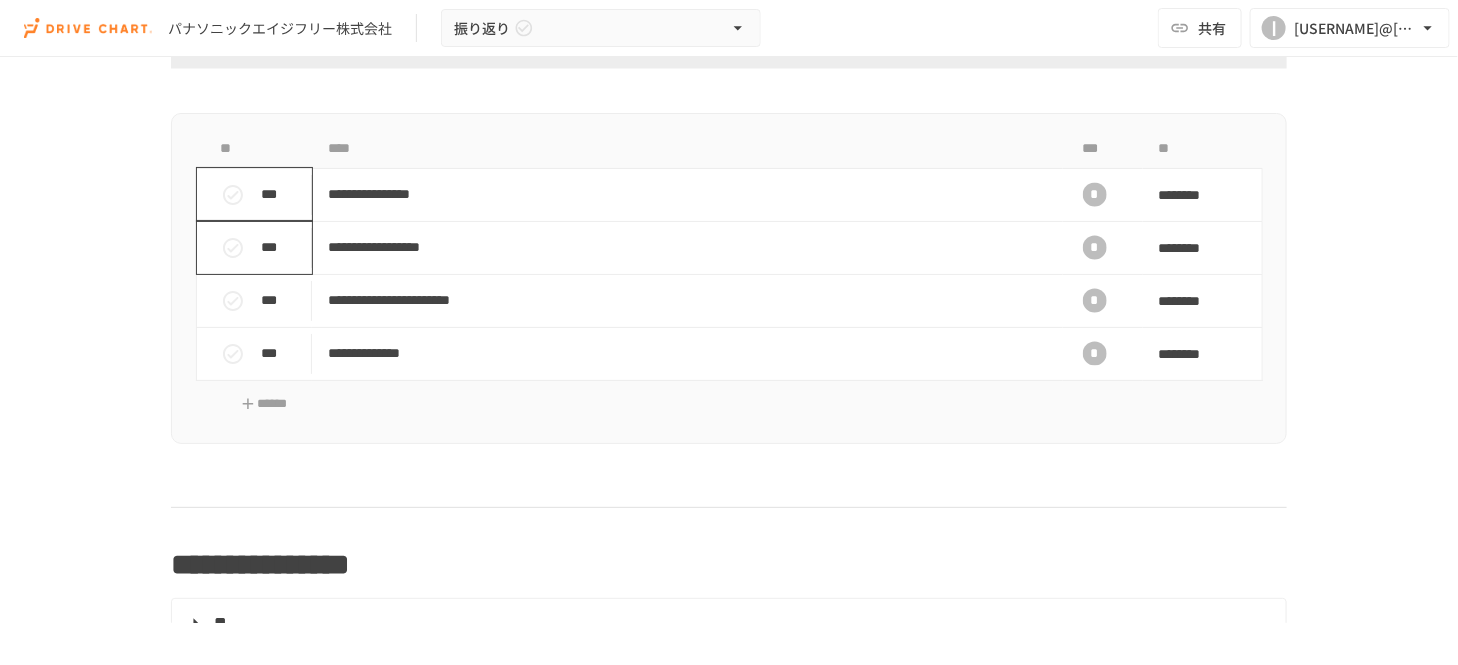 scroll, scrollTop: 1400, scrollLeft: 0, axis: vertical 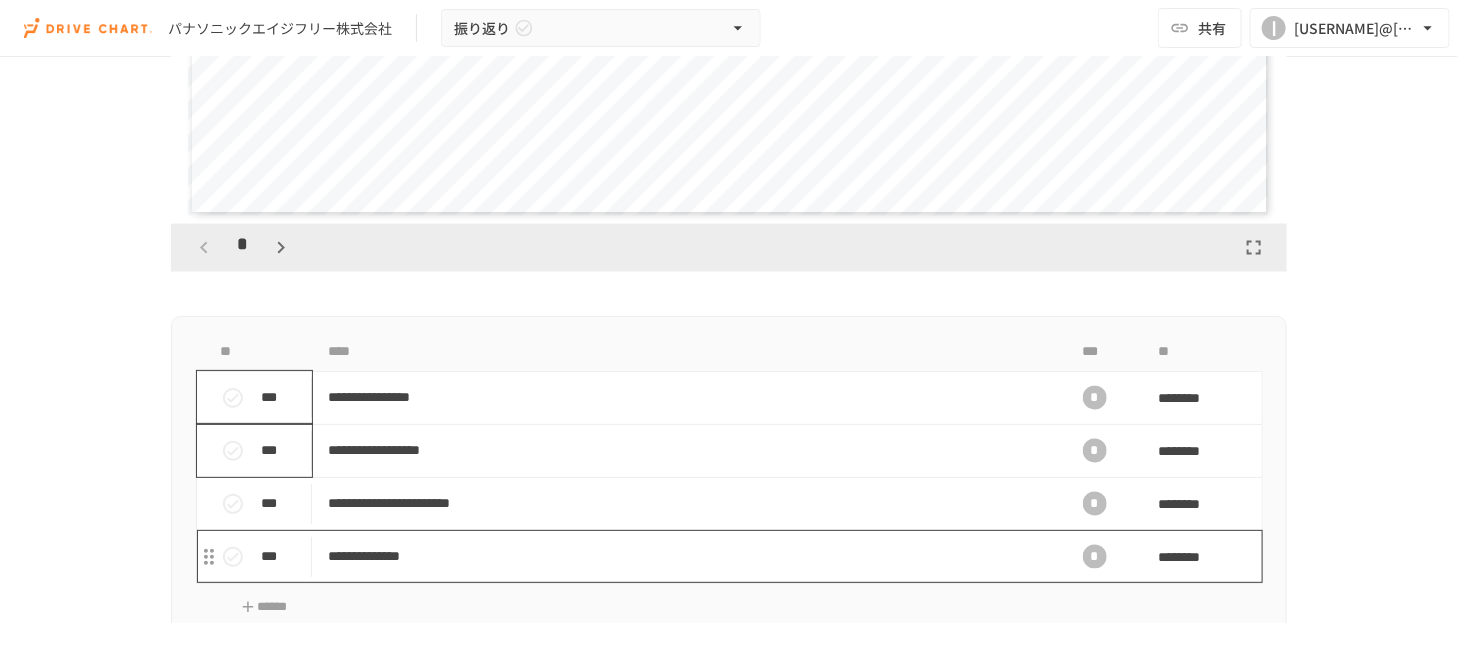 click on "**********" at bounding box center [687, 556] 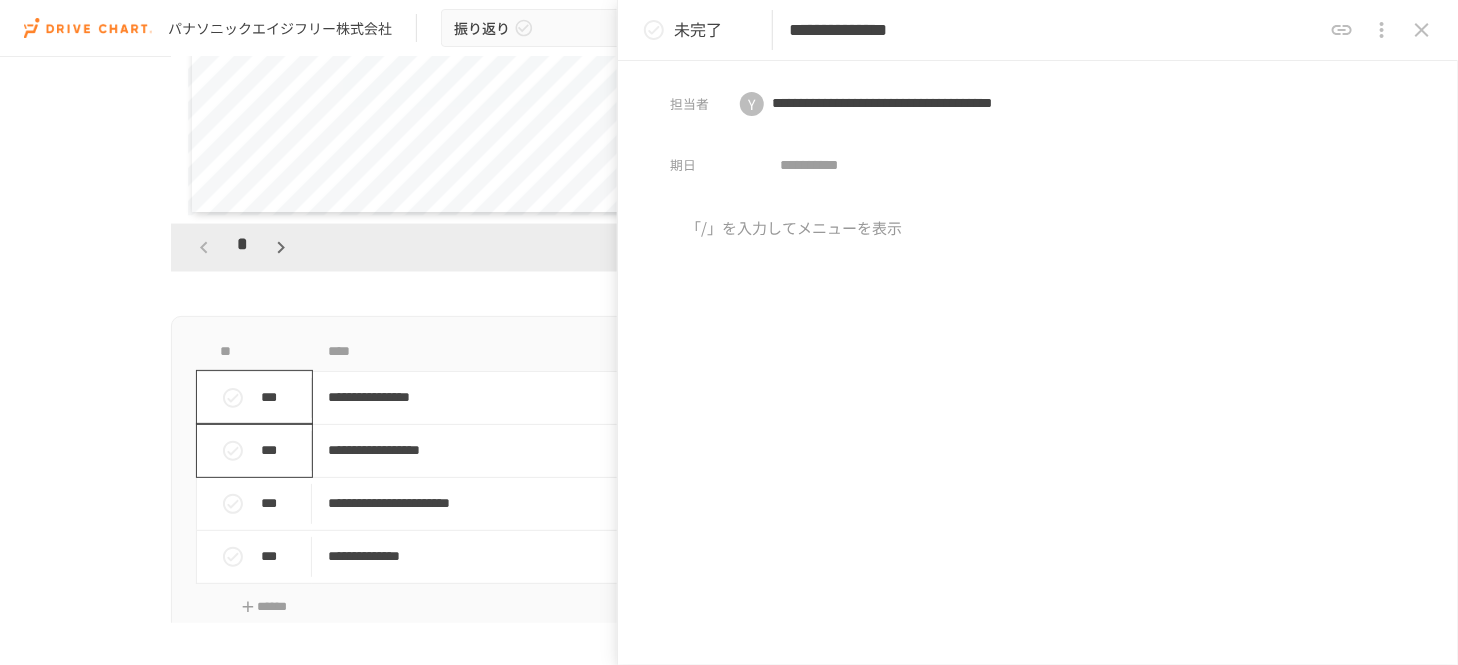 click at bounding box center [1038, 383] 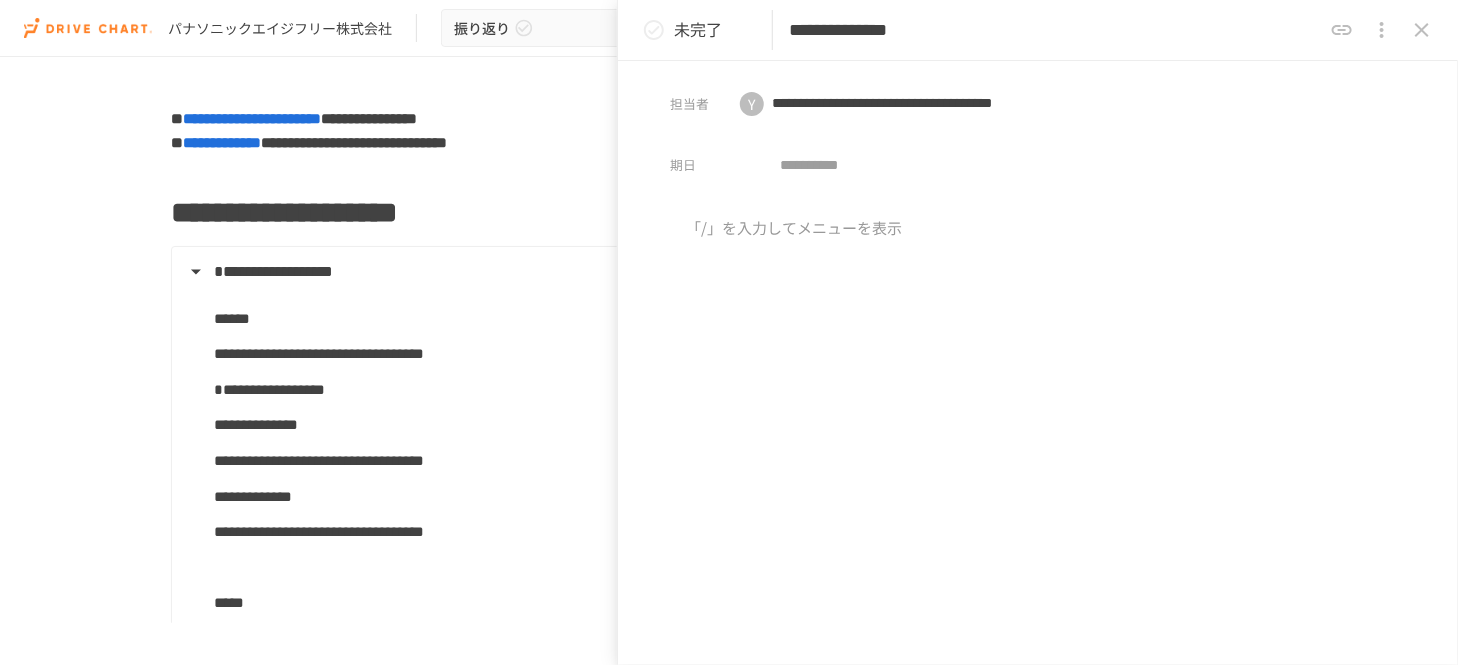 scroll, scrollTop: 0, scrollLeft: 0, axis: both 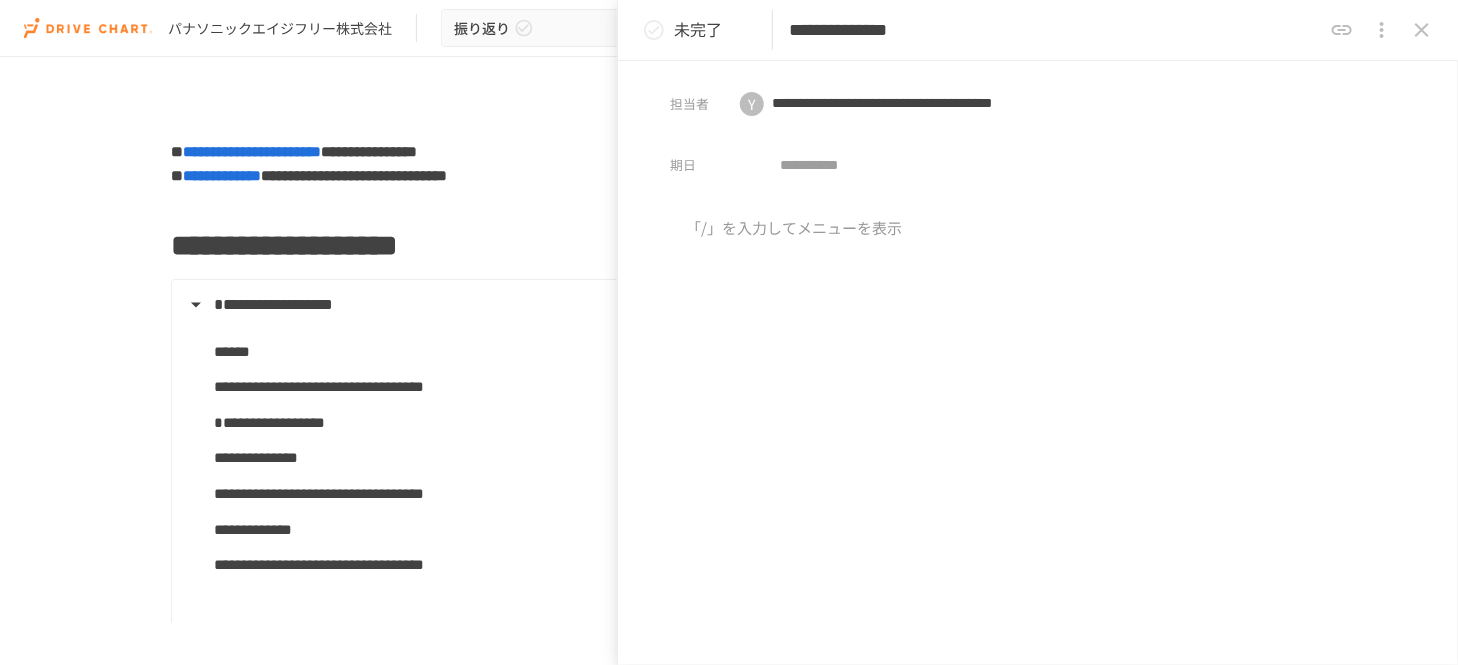 click on "**********" at bounding box center (269, 422) 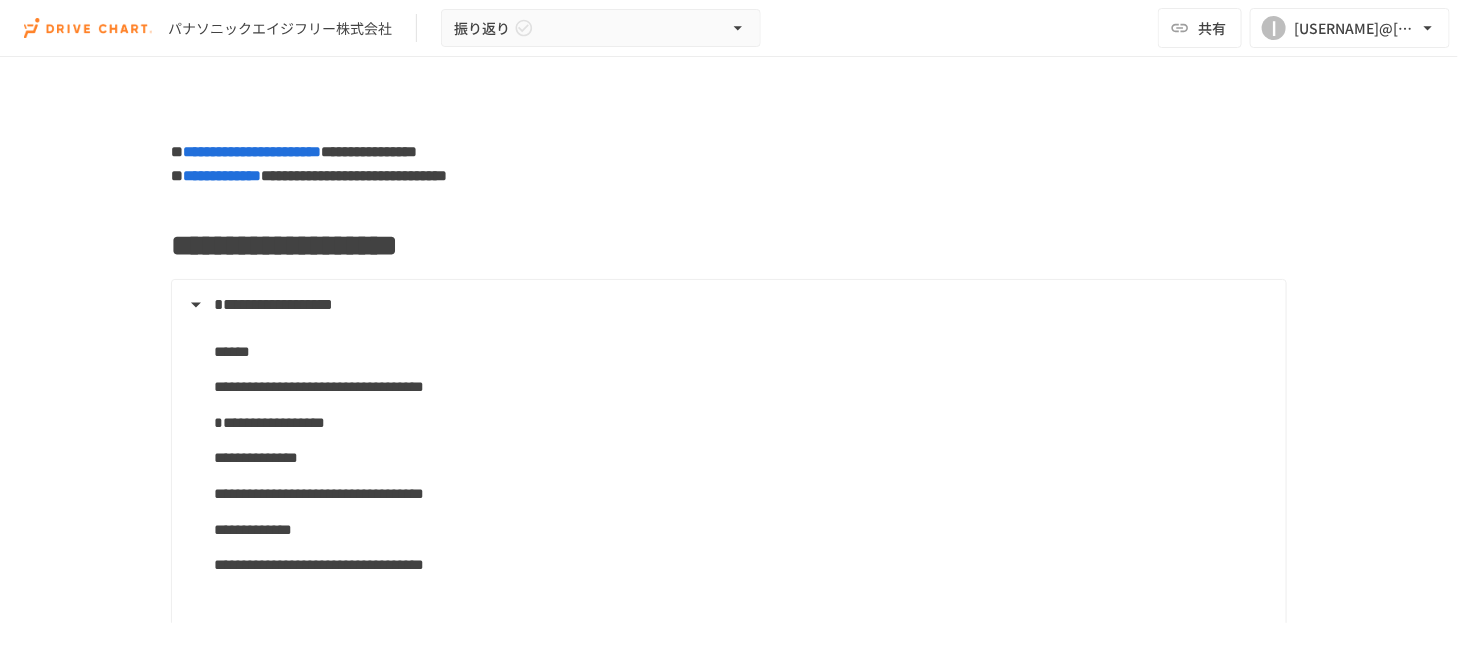click on "**********" at bounding box center [252, 151] 